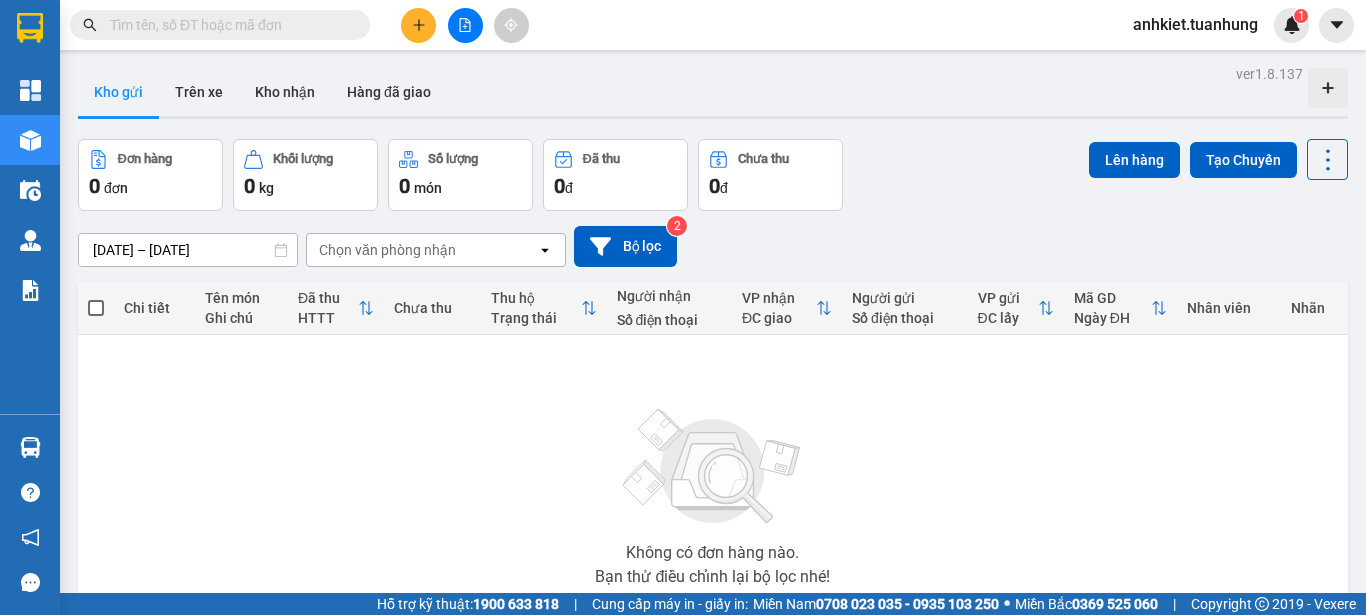 scroll, scrollTop: 0, scrollLeft: 0, axis: both 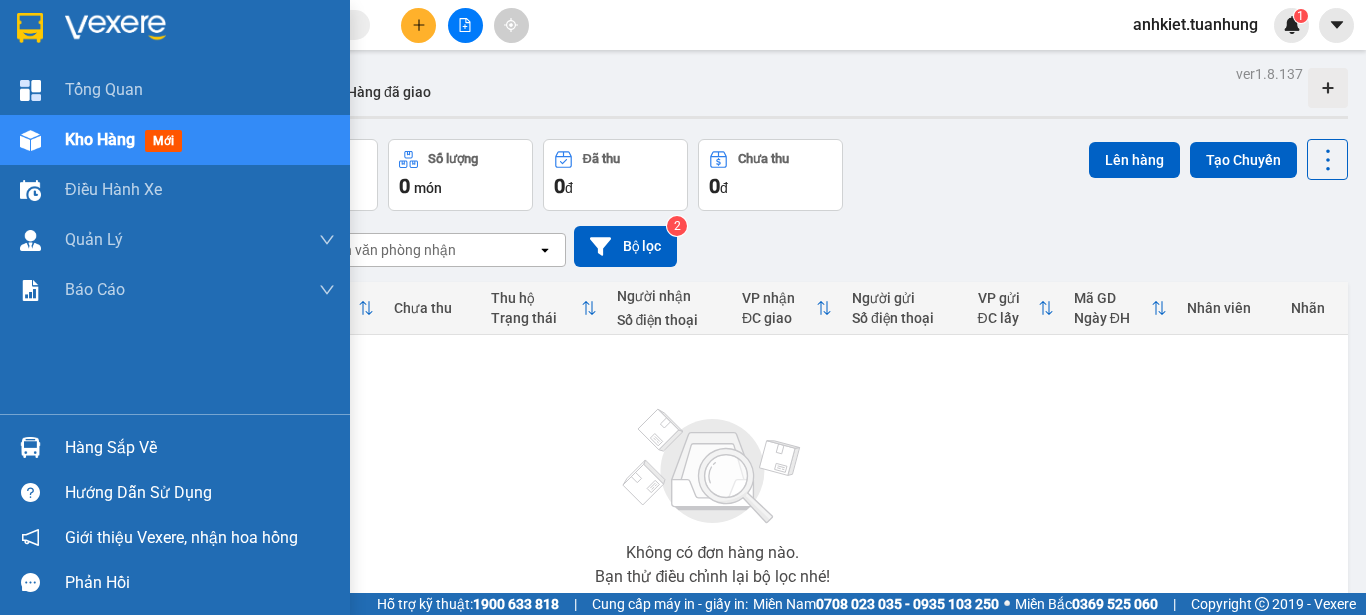click on "Hàng sắp về" at bounding box center (200, 448) 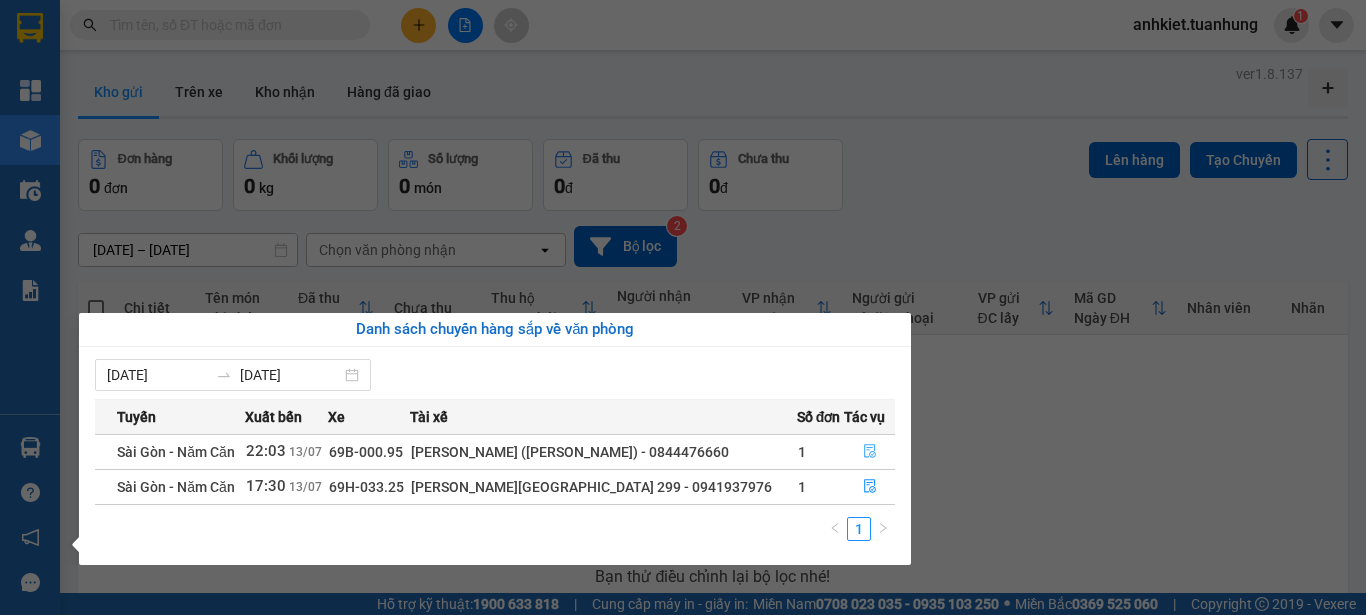 click 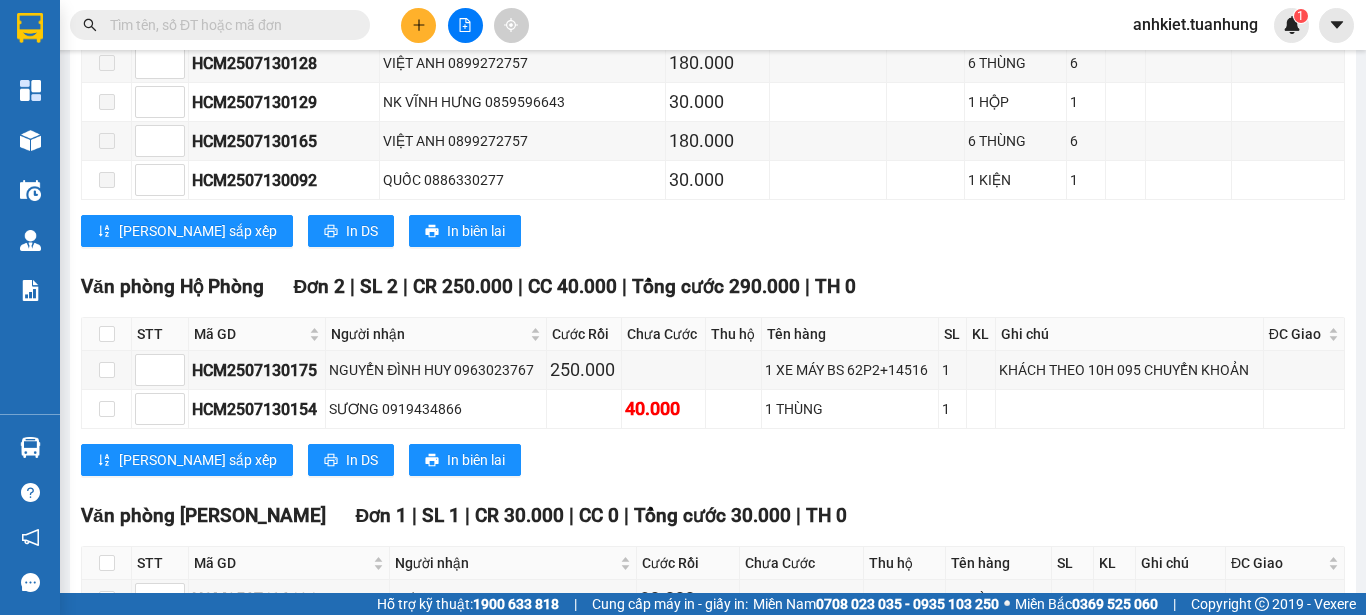 scroll, scrollTop: 5044, scrollLeft: 0, axis: vertical 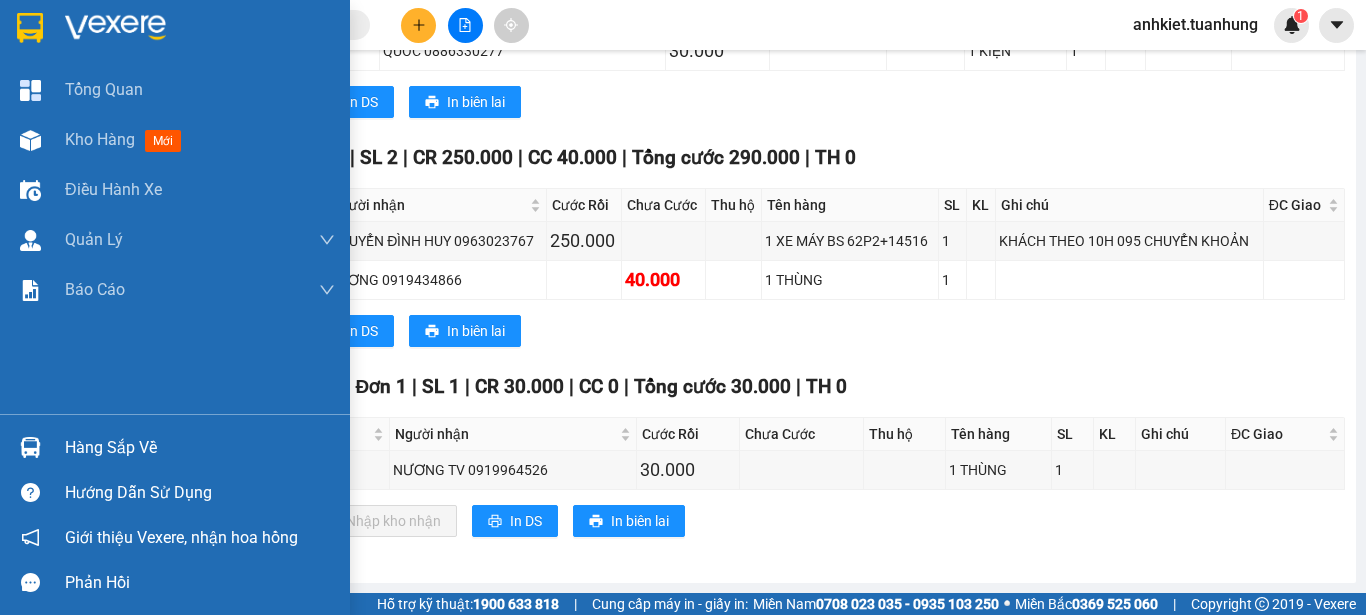 click on "Hàng sắp về" at bounding box center [200, 448] 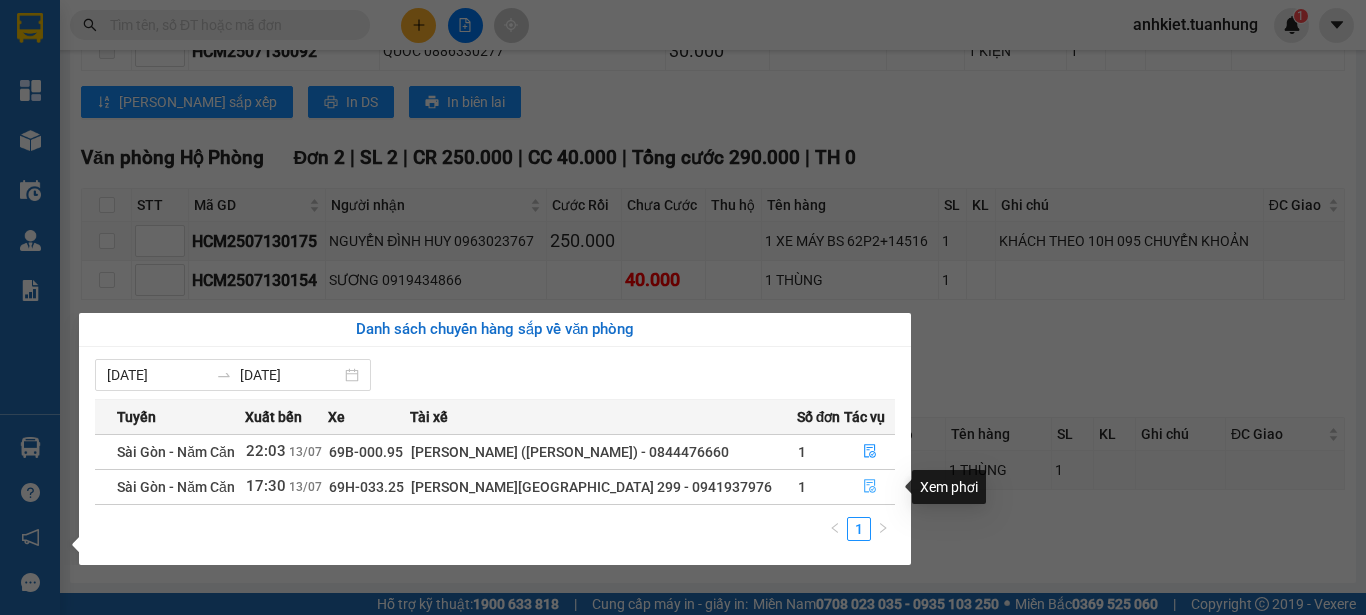 click 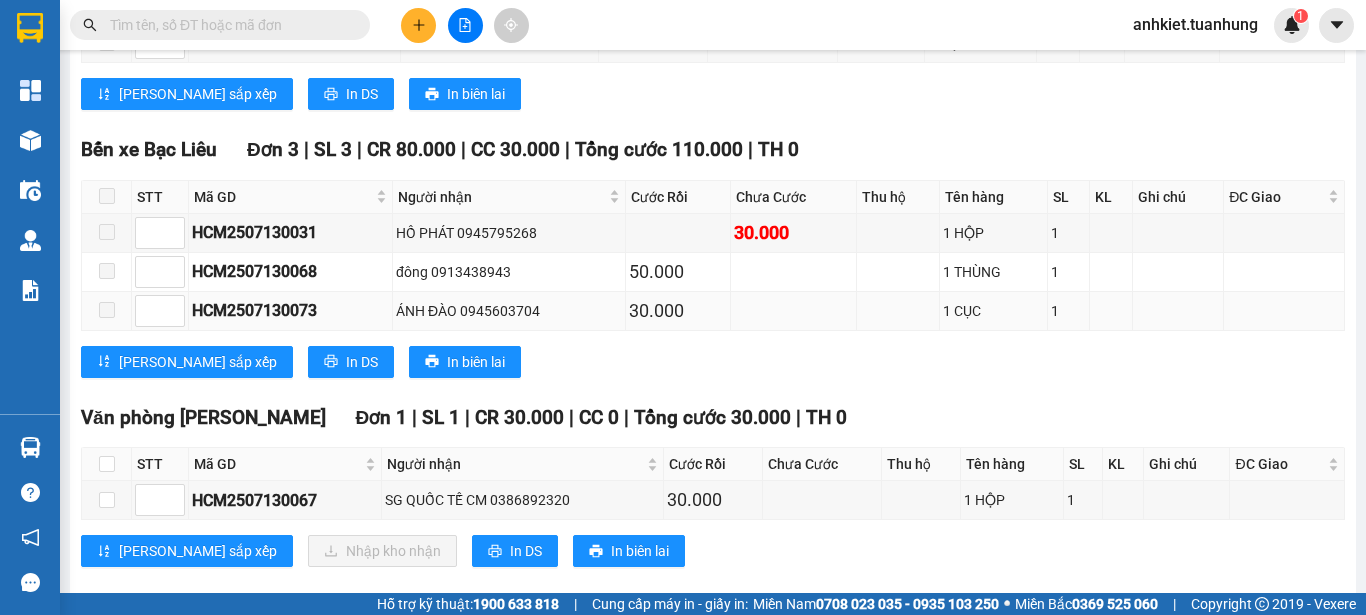 scroll, scrollTop: 1661, scrollLeft: 0, axis: vertical 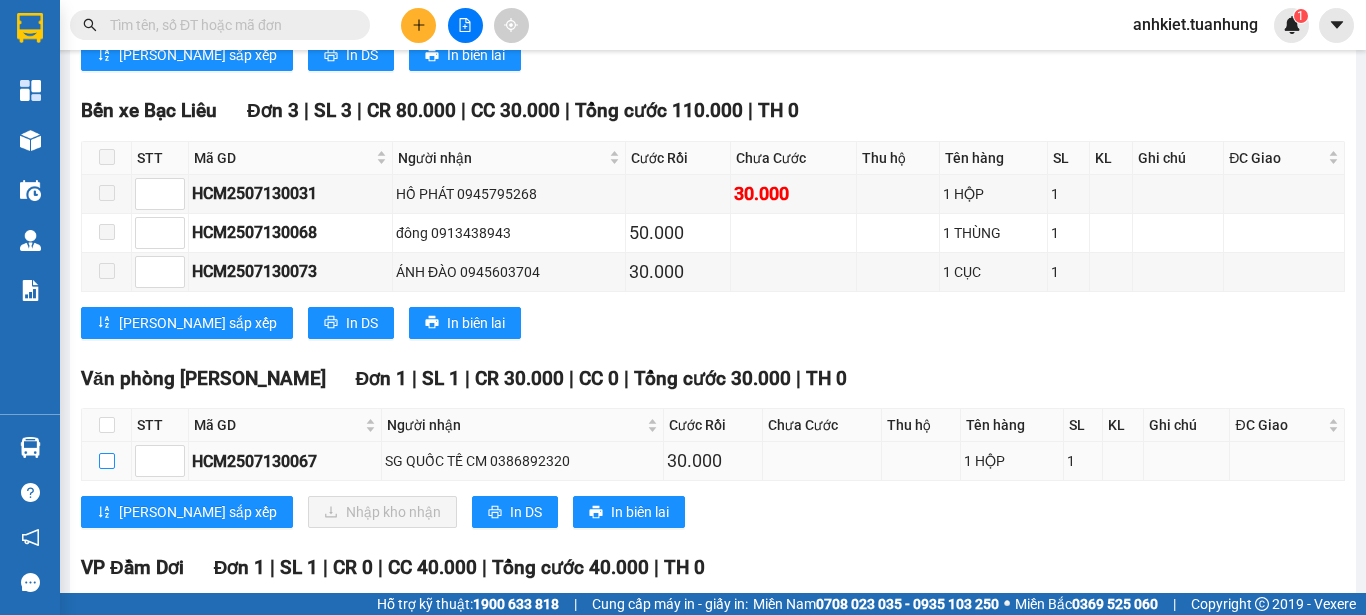 click at bounding box center (107, 461) 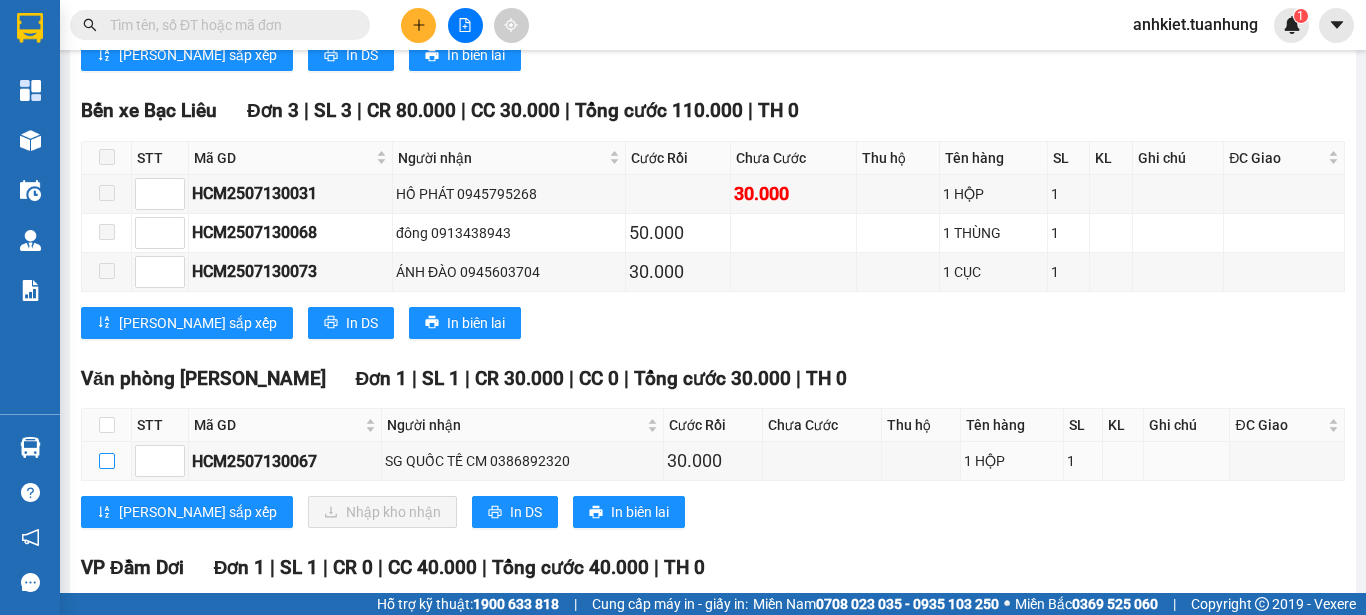 checkbox on "true" 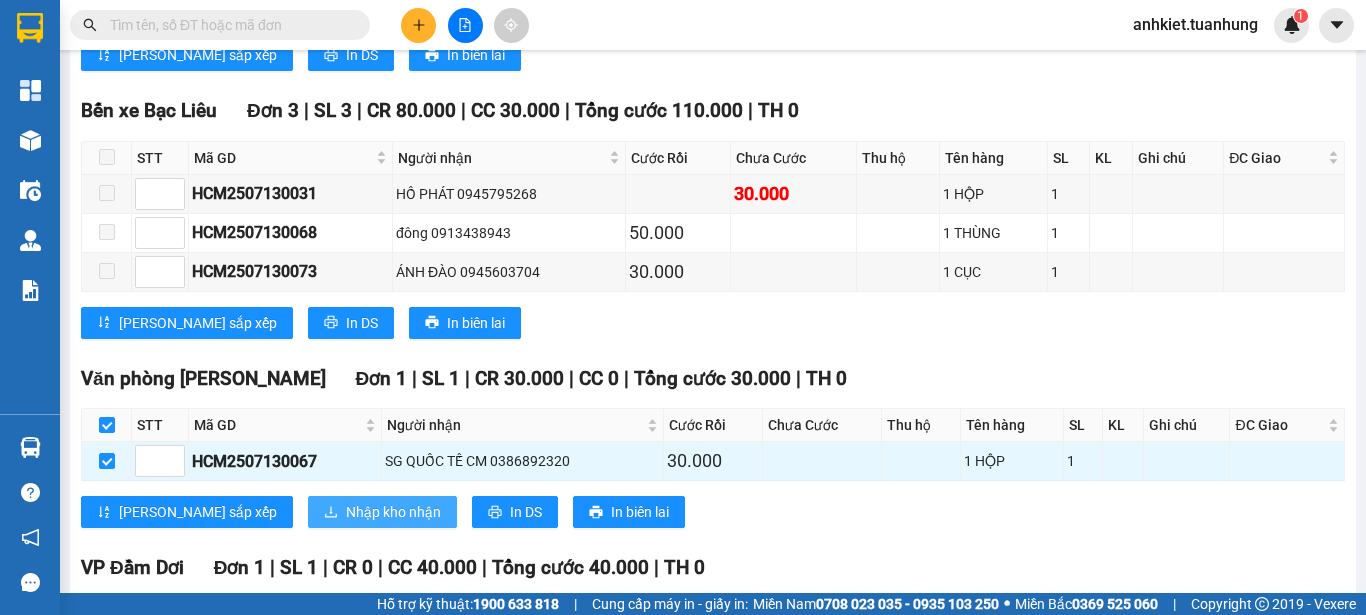 click on "Nhập kho nhận" at bounding box center (393, 512) 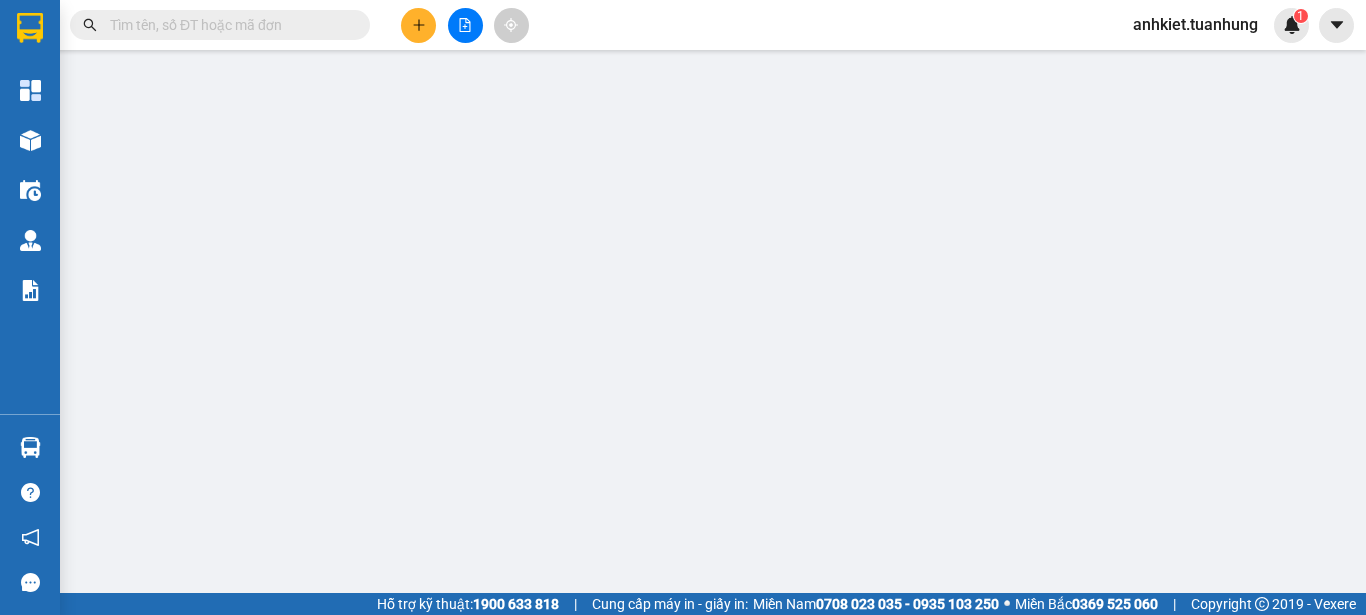 scroll, scrollTop: 0, scrollLeft: 0, axis: both 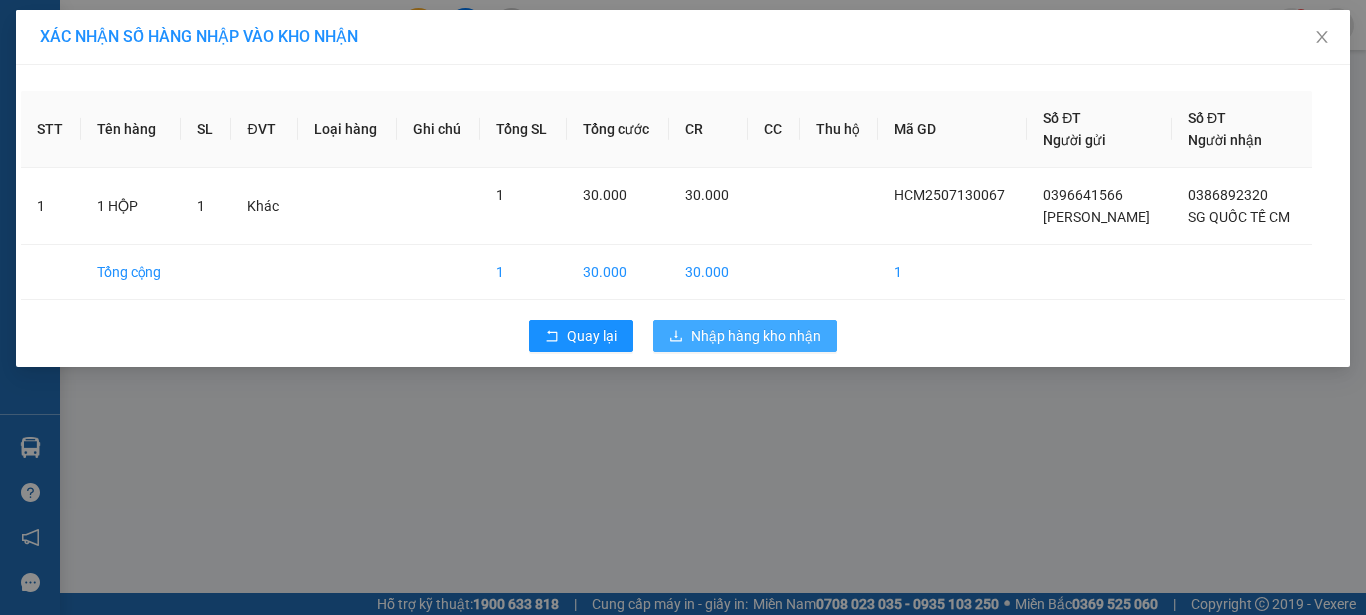 click on "Nhập hàng kho nhận" at bounding box center [745, 336] 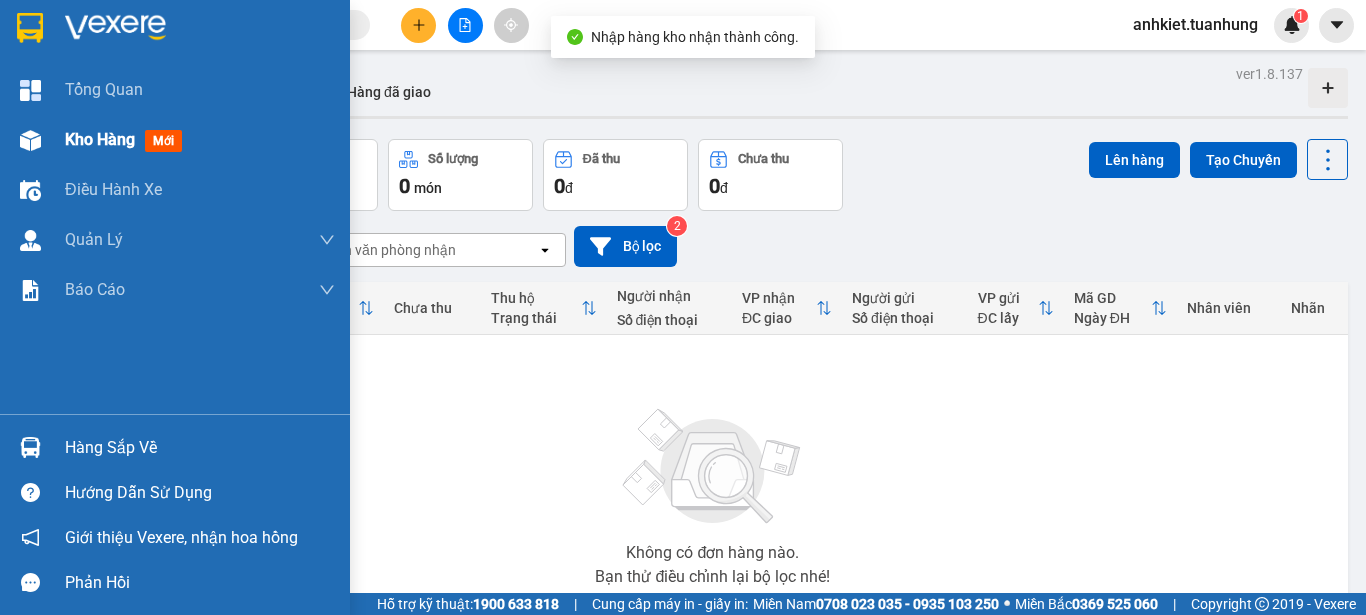 click on "Kho hàng" at bounding box center (100, 139) 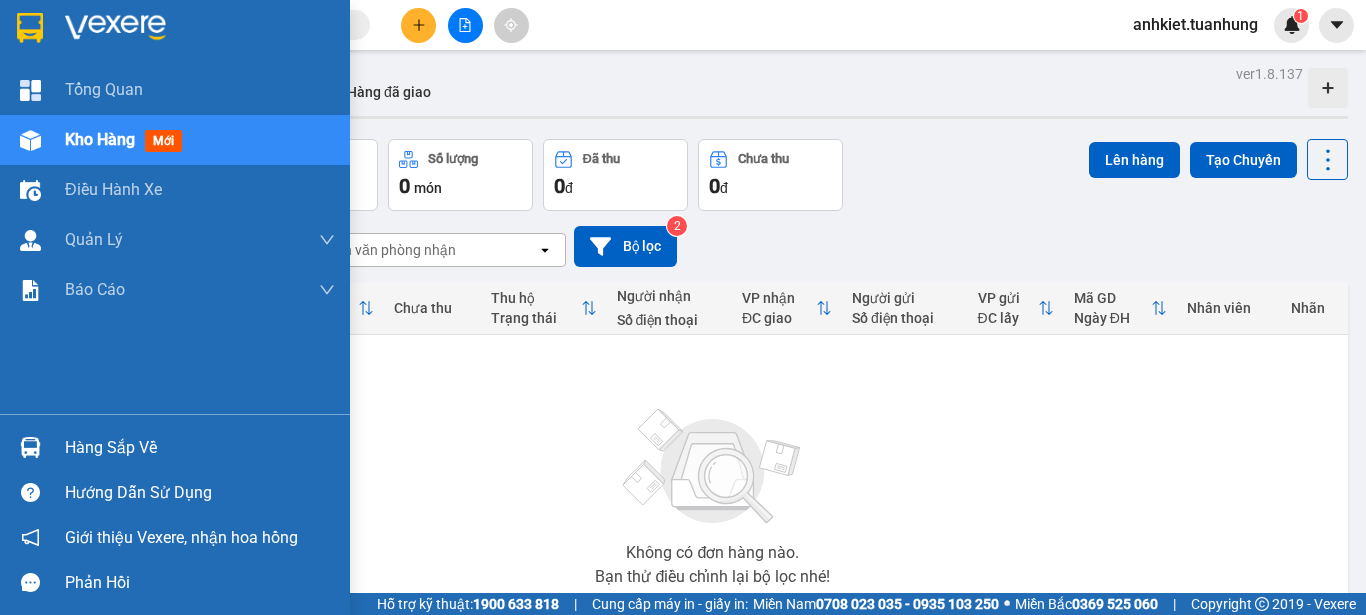 click on "Hàng sắp về" at bounding box center (200, 448) 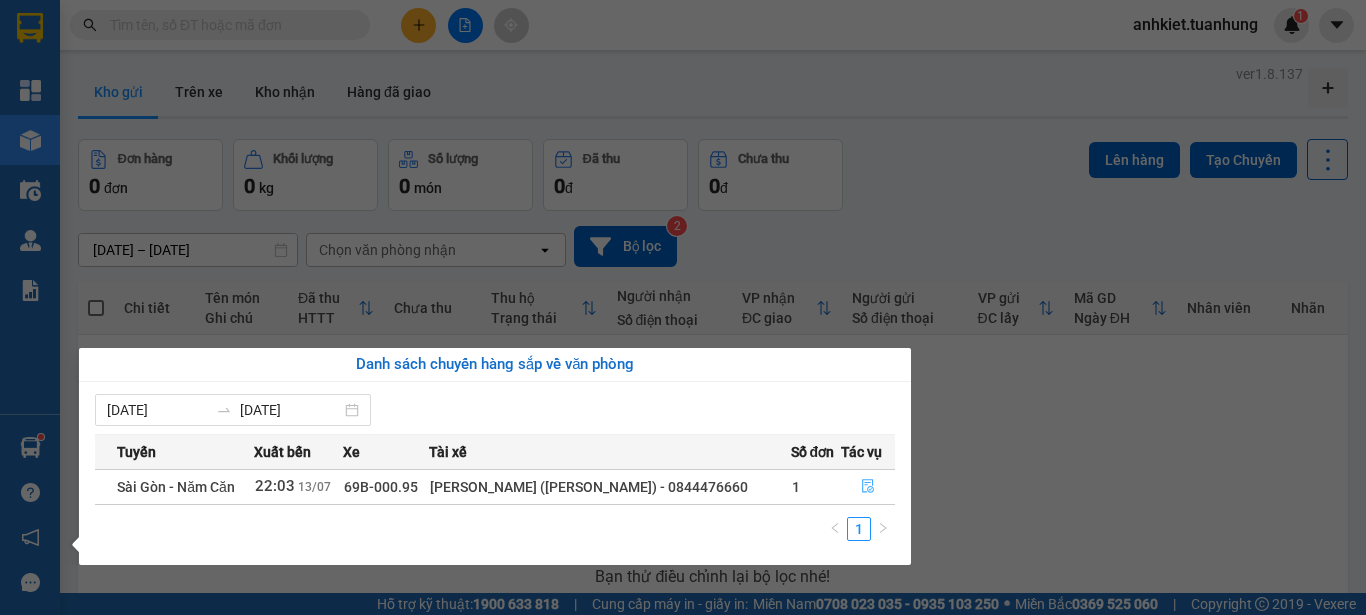 click 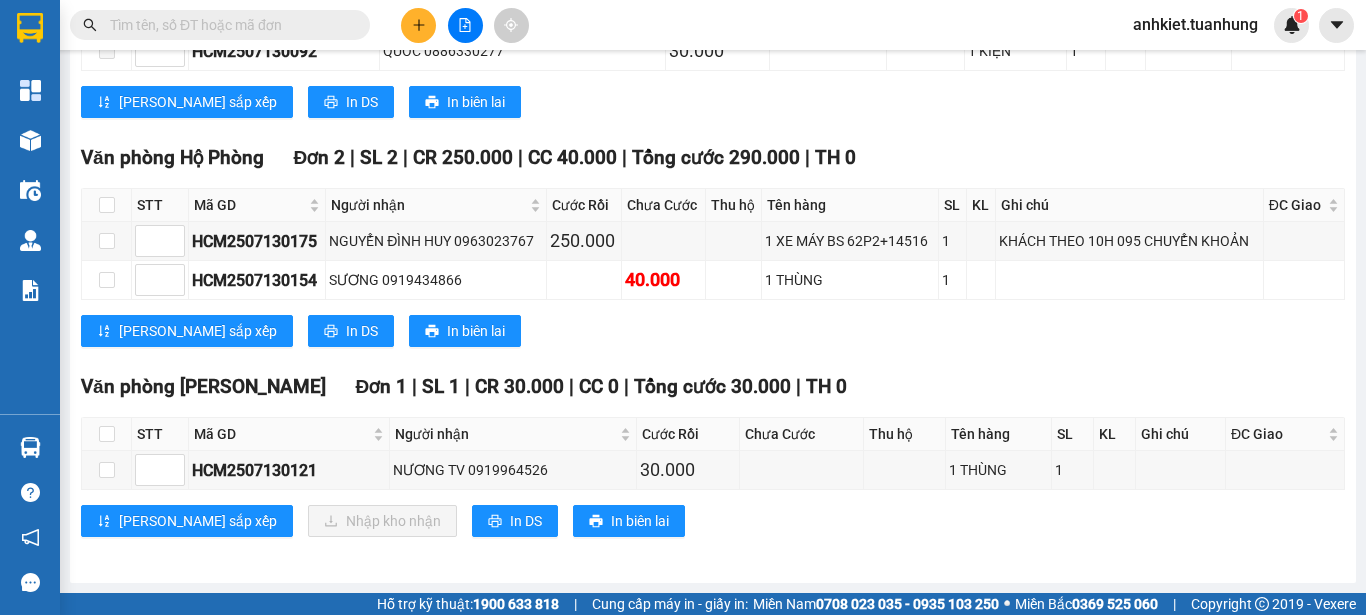 scroll, scrollTop: 5044, scrollLeft: 0, axis: vertical 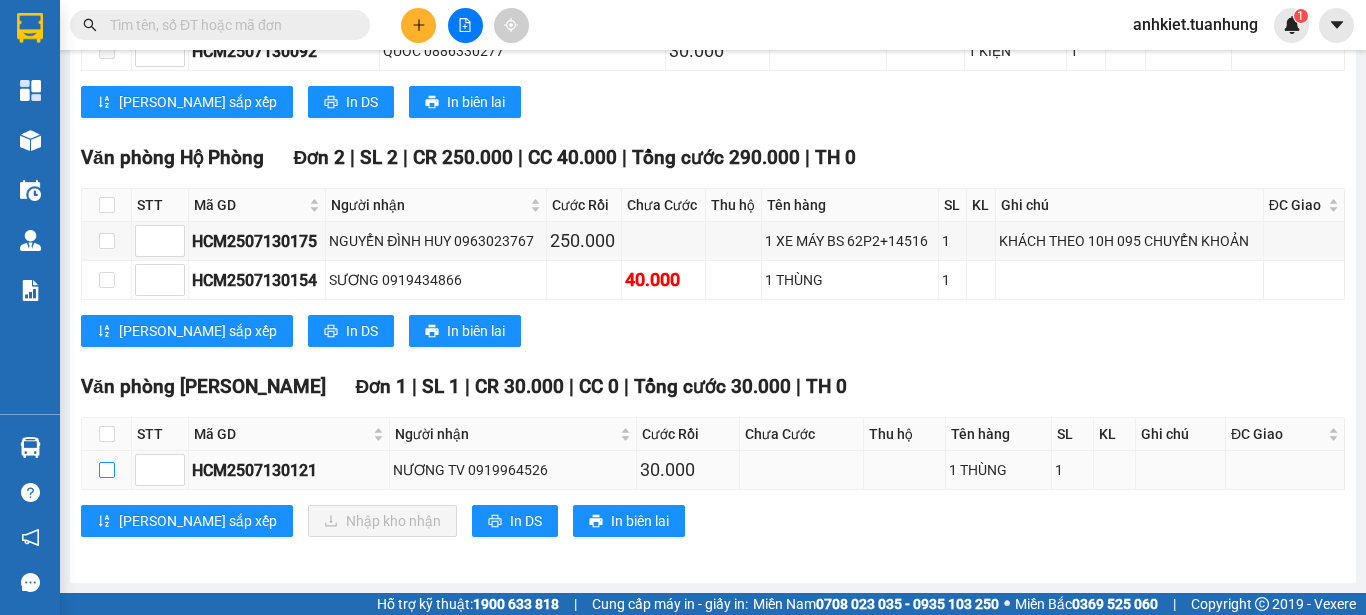 click at bounding box center [107, 470] 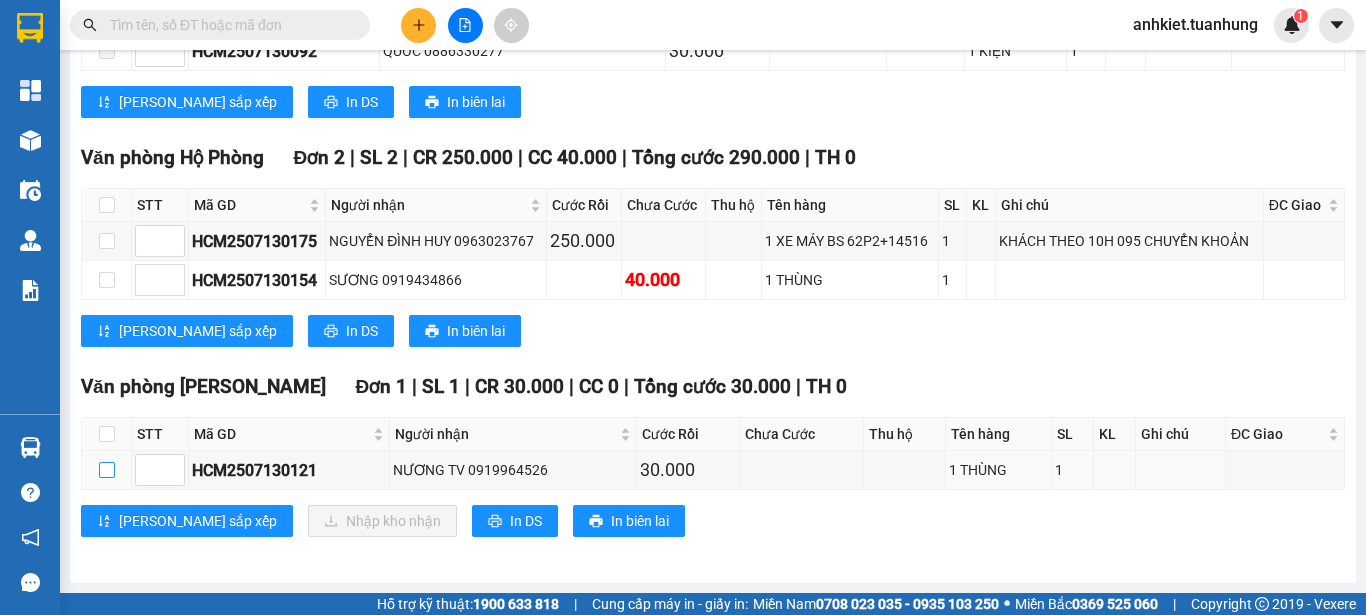 checkbox on "true" 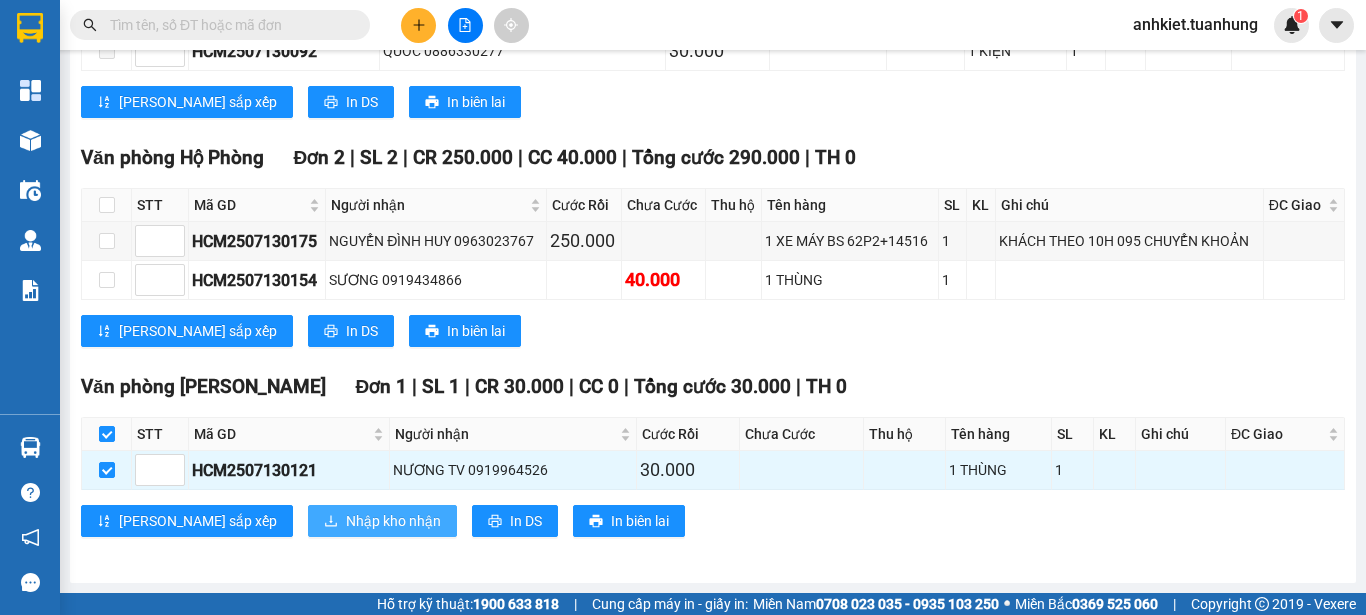 click on "Nhập kho nhận" at bounding box center (393, 521) 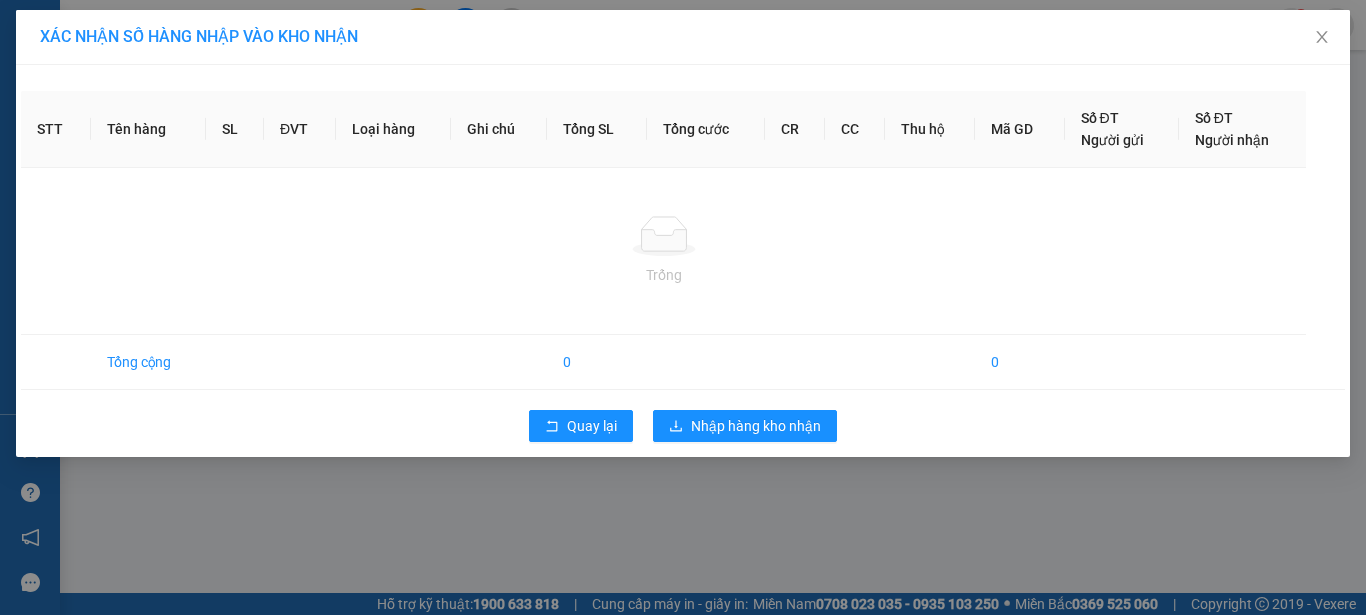 scroll, scrollTop: 0, scrollLeft: 0, axis: both 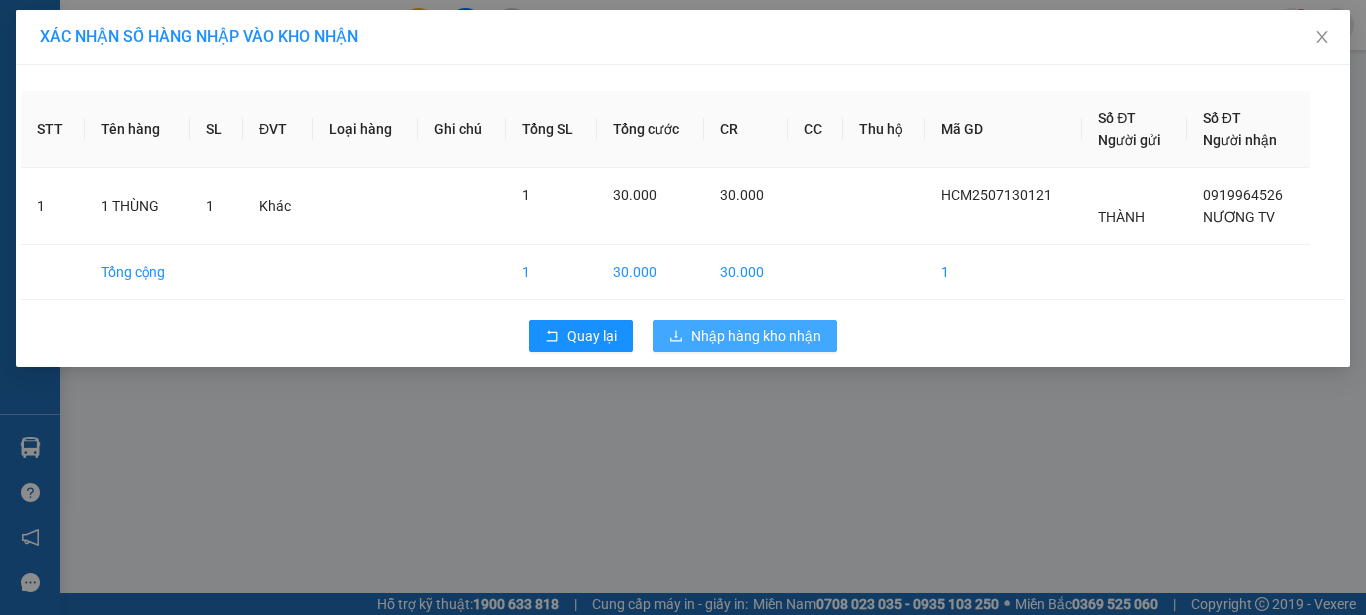 click on "Nhập hàng kho nhận" at bounding box center [756, 336] 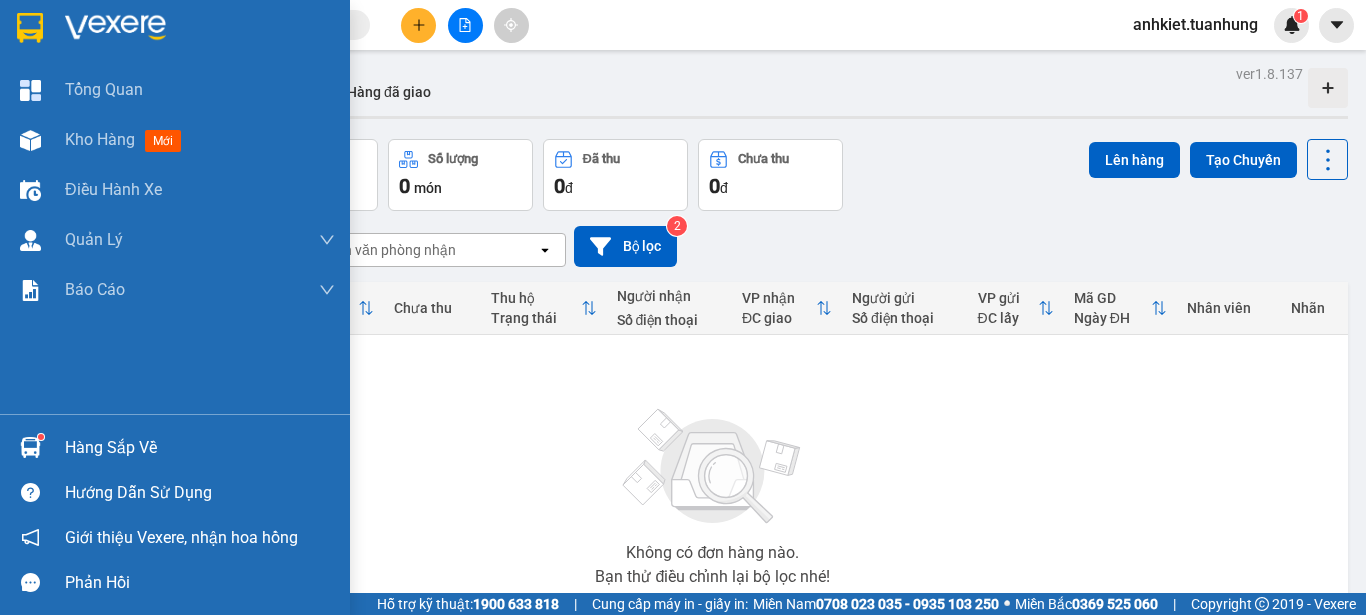 click on "Hàng sắp về" at bounding box center (200, 448) 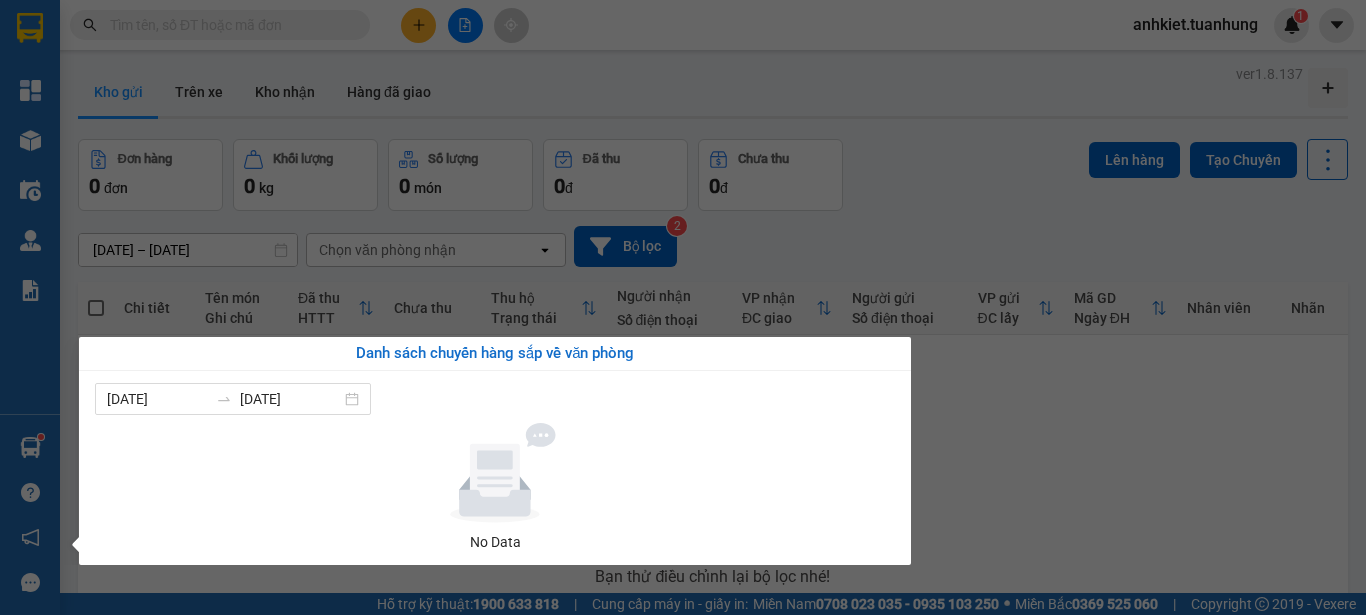 click on "Kết quả tìm kiếm ( 0 )  Bộ lọc  No Data anhkiet.tuanhung 1     Tổng Quan     Kho hàng mới     Điều hành xe     Quản [PERSON_NAME] lý chuyến Quản lý khách hàng Quản lý khách hàng mới Quản lý giao nhận mới Quản lý kiểm kho     Báo cáo Báo cáo dòng tiền (nhà xe) Báo cáo dòng tiền (nhân viên) Báo cáo dòng tiền (trạm) Doanh số tạo đơn theo VP gửi (nhà xe) Hàng sắp về Hướng dẫn sử dụng Giới thiệu Vexere, nhận hoa hồng Phản hồi Phần mềm hỗ trợ bạn tốt chứ? ver  1.8.137 Kho gửi Trên xe Kho nhận Hàng đã giao Đơn hàng 0 đơn Khối lượng 0 kg Số lượng 0 món Đã thu 0  đ Chưa thu 0  đ Lên hàng Tạo Chuyến [DATE] – [DATE] Press the down arrow key to interact with the calendar and select a date. Press the escape button to close the calendar. Selected date range is from [DATE] to [DATE]. Chọn văn phòng nhận open Bộ lọc 2 Chi tiết Tên món Ghi chú" at bounding box center (683, 307) 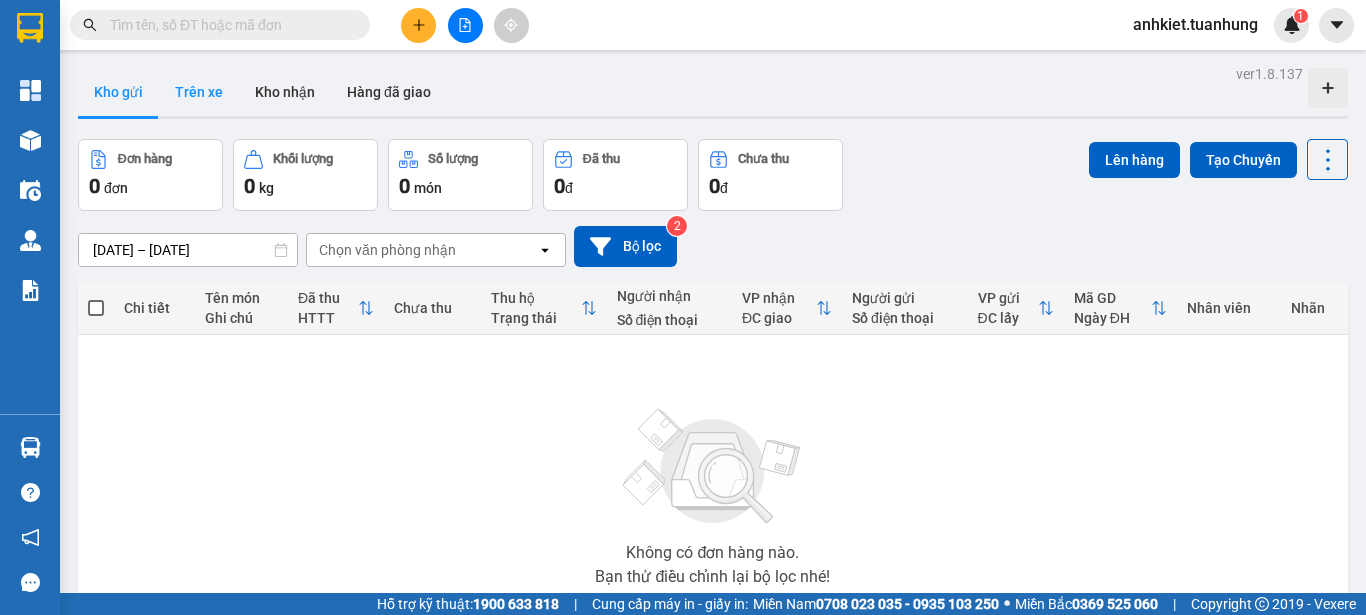 click on "Trên xe" at bounding box center (199, 92) 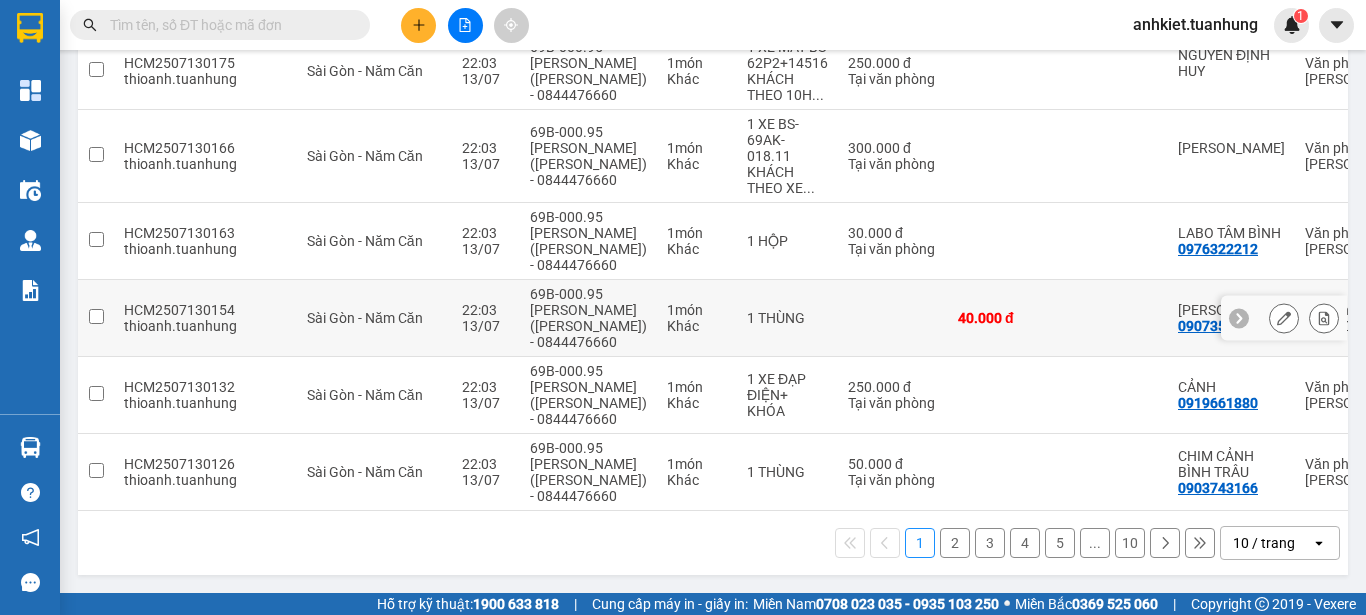 scroll, scrollTop: 570, scrollLeft: 0, axis: vertical 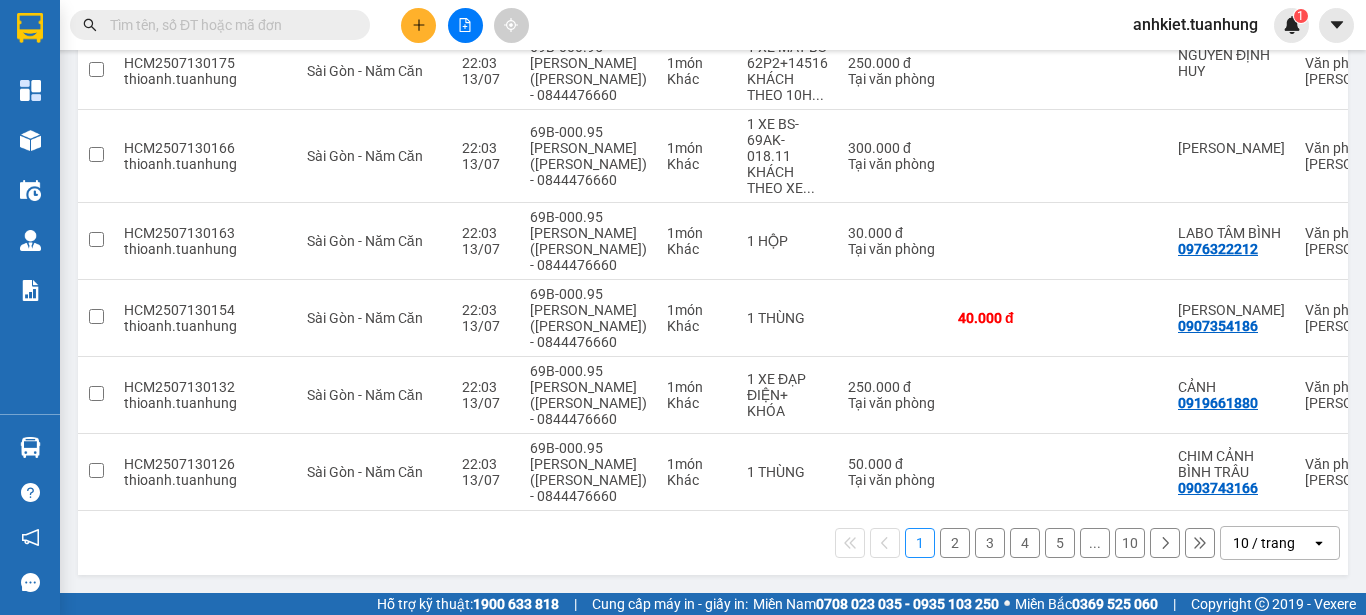 click on "10 / trang" at bounding box center [1266, 543] 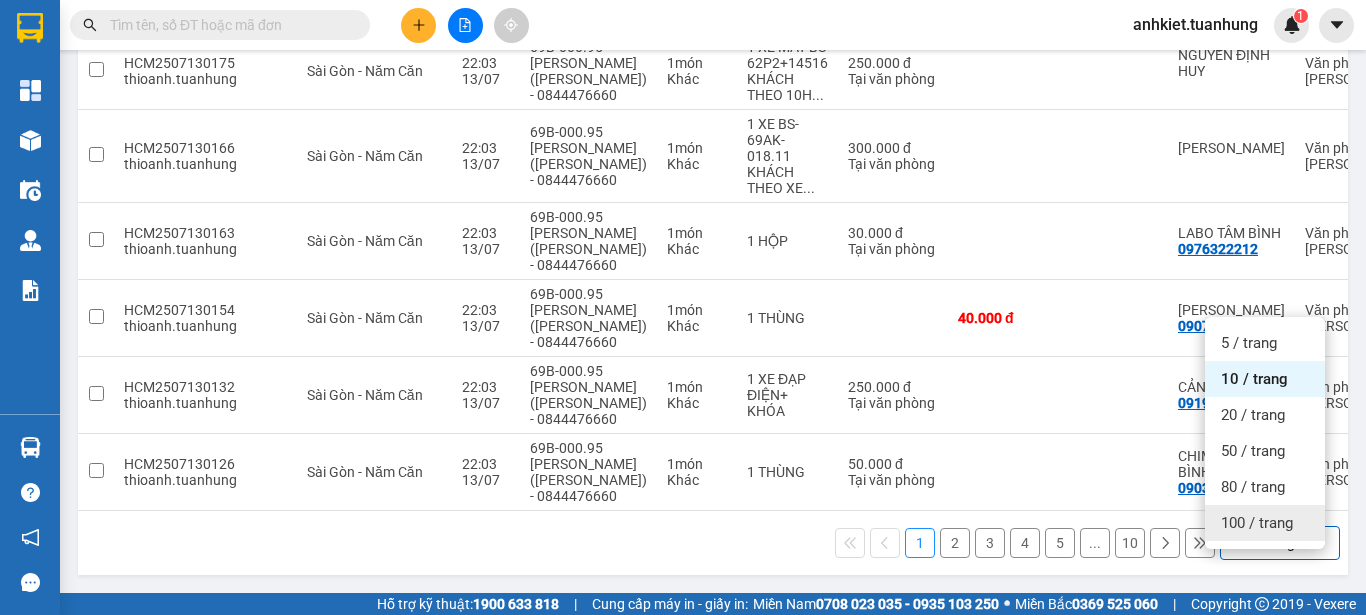 click on "100 / trang" at bounding box center [1257, 523] 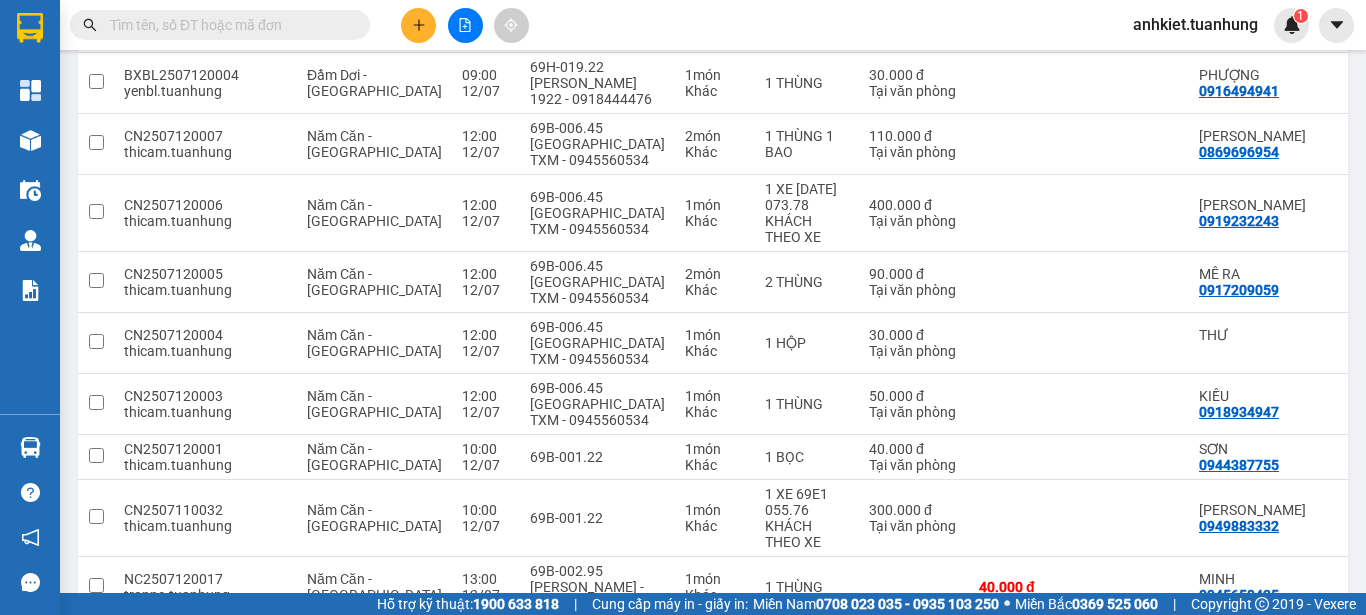 scroll, scrollTop: 5500, scrollLeft: 0, axis: vertical 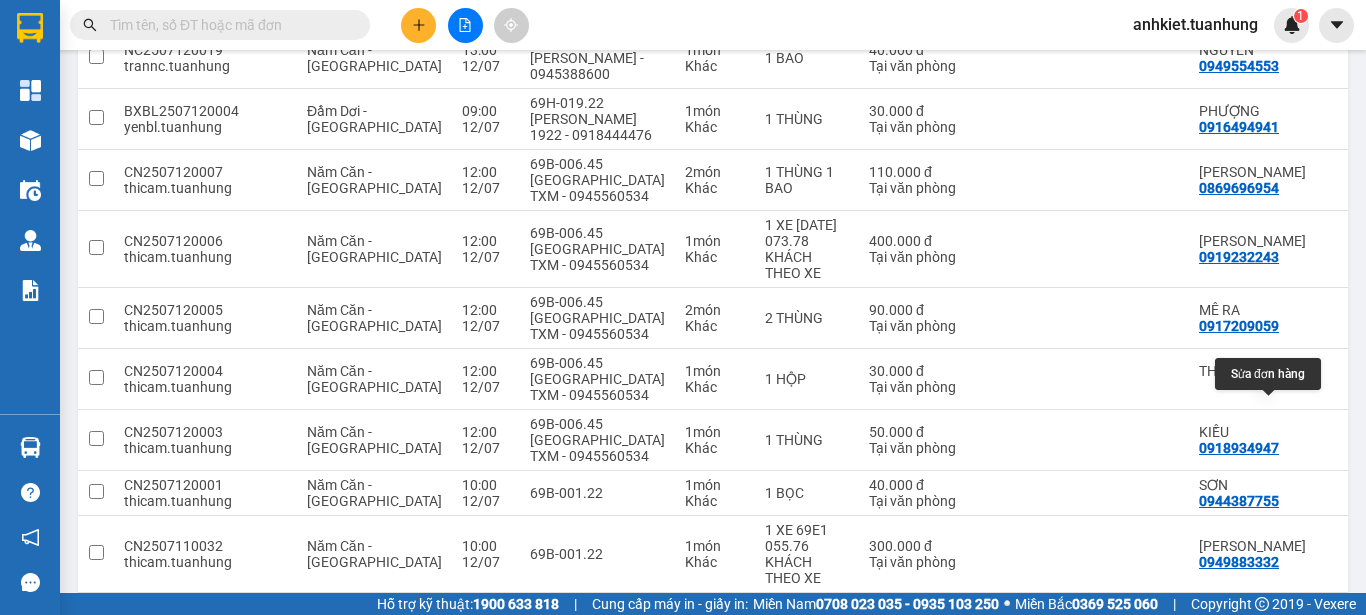 click 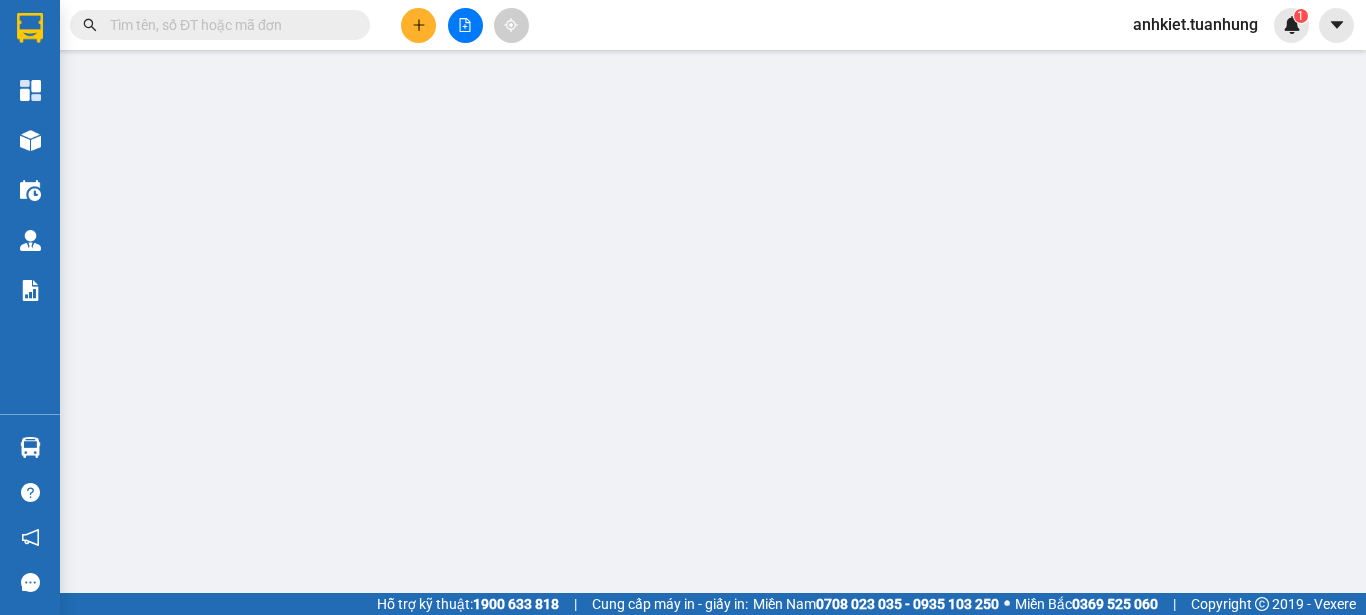 scroll, scrollTop: 0, scrollLeft: 0, axis: both 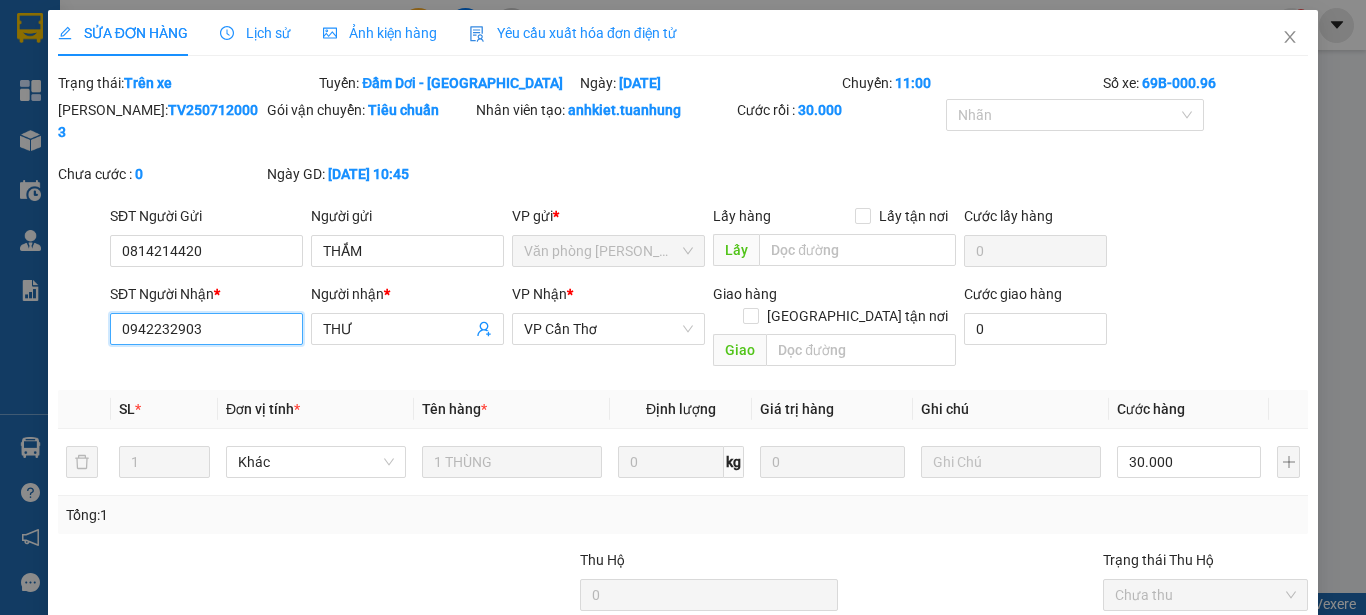 click on "0942232903" at bounding box center [206, 329] 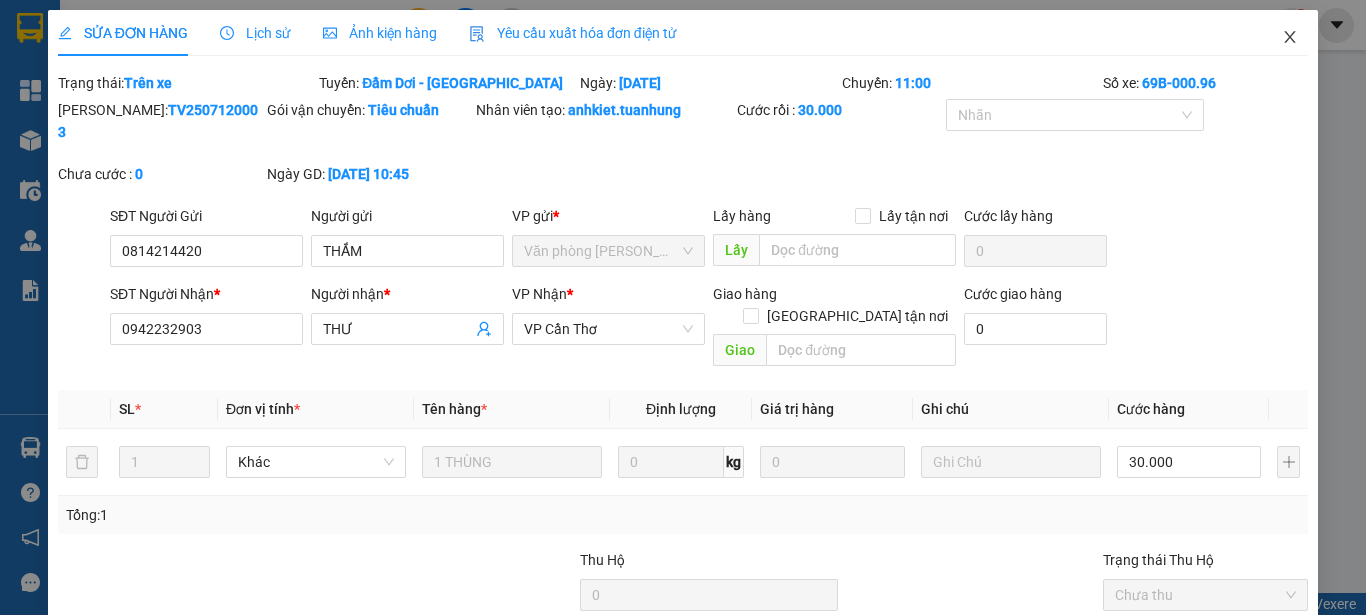 click 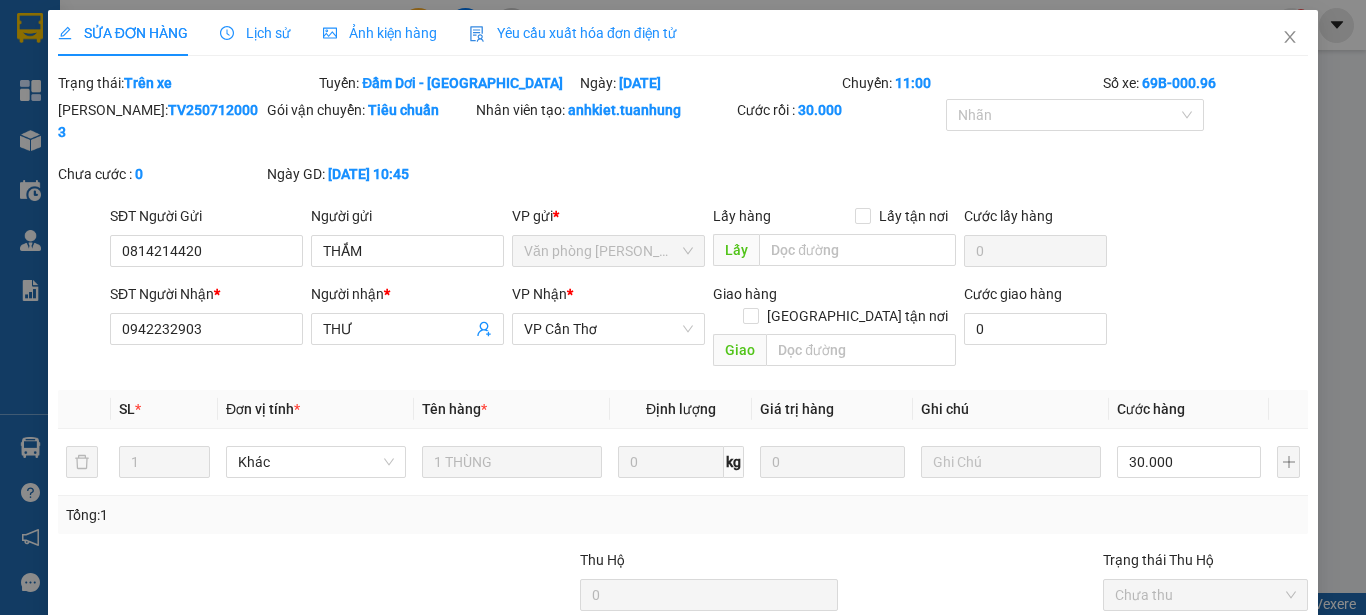click on "anhkiet.tuanhung 1" at bounding box center (1213, 25) 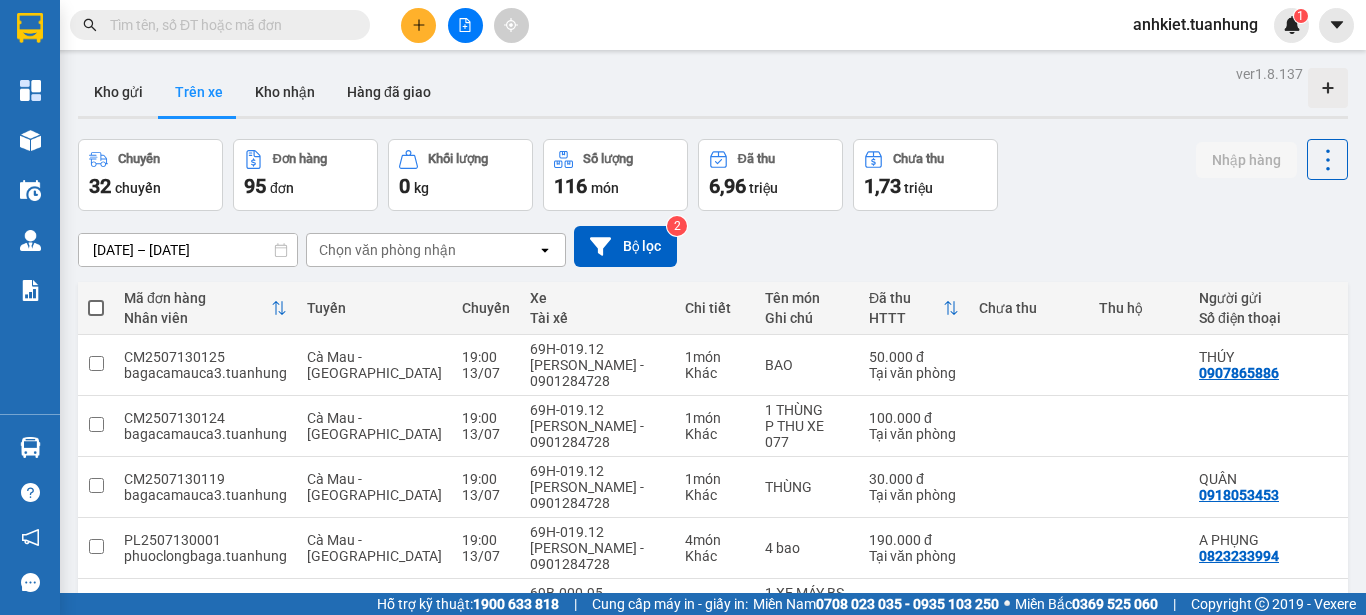 click at bounding box center (220, 25) 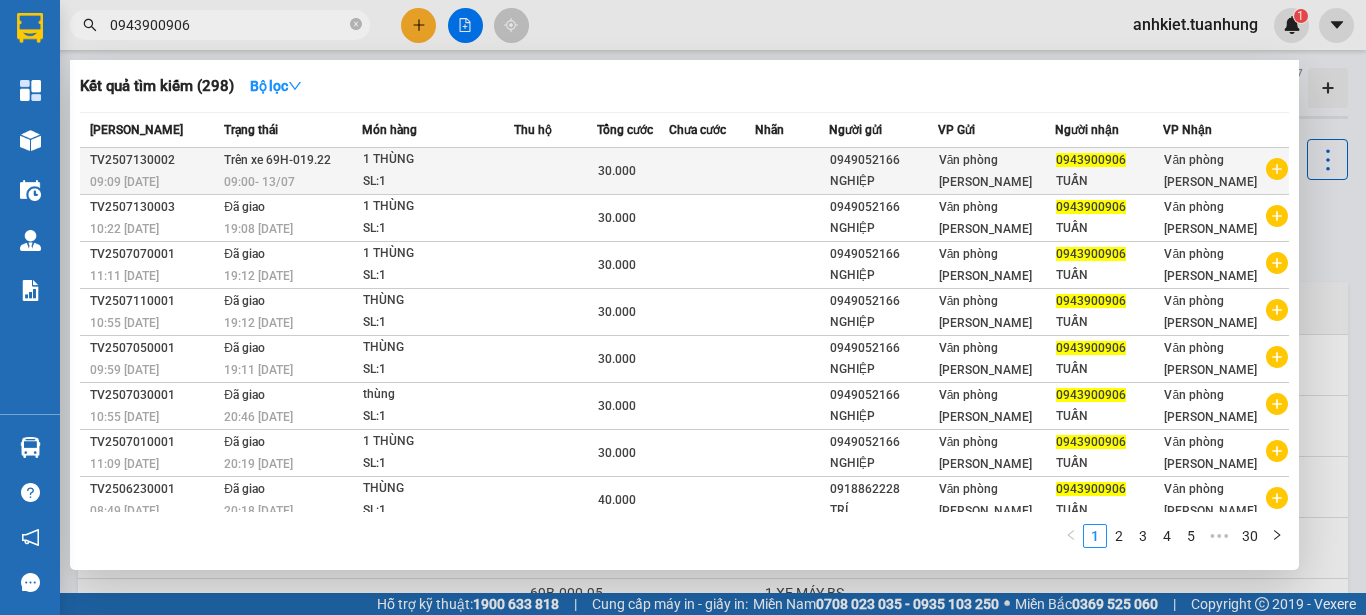 type on "0943900906" 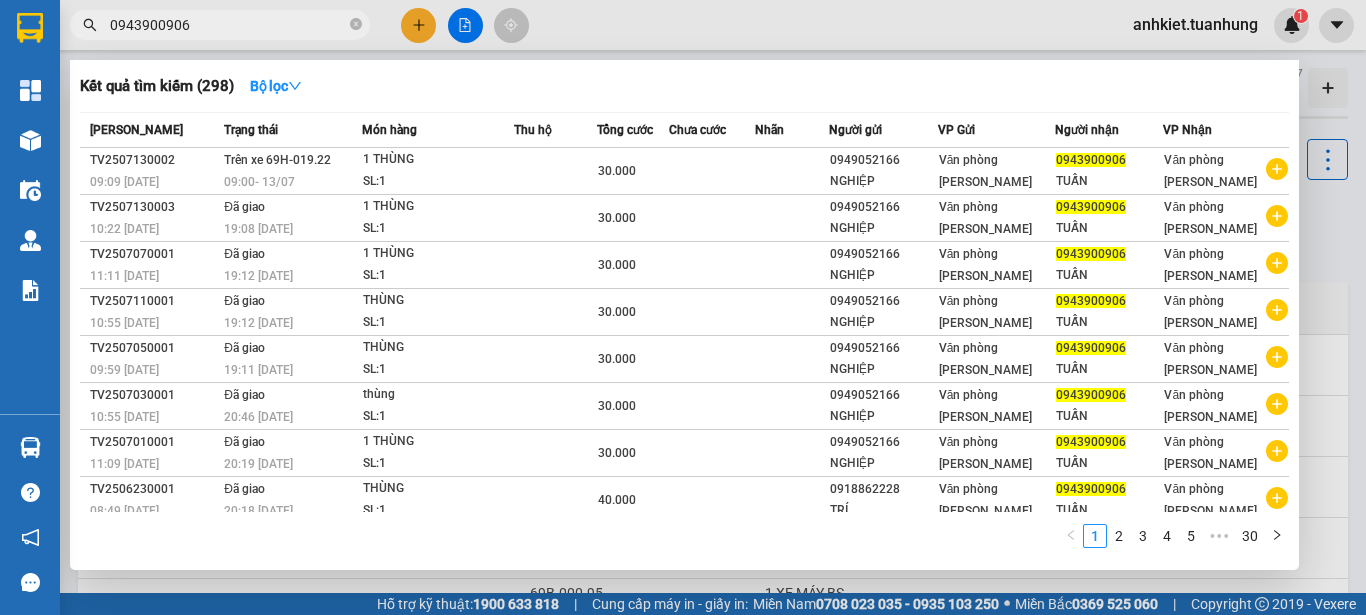 click on "30.000" at bounding box center [617, 171] 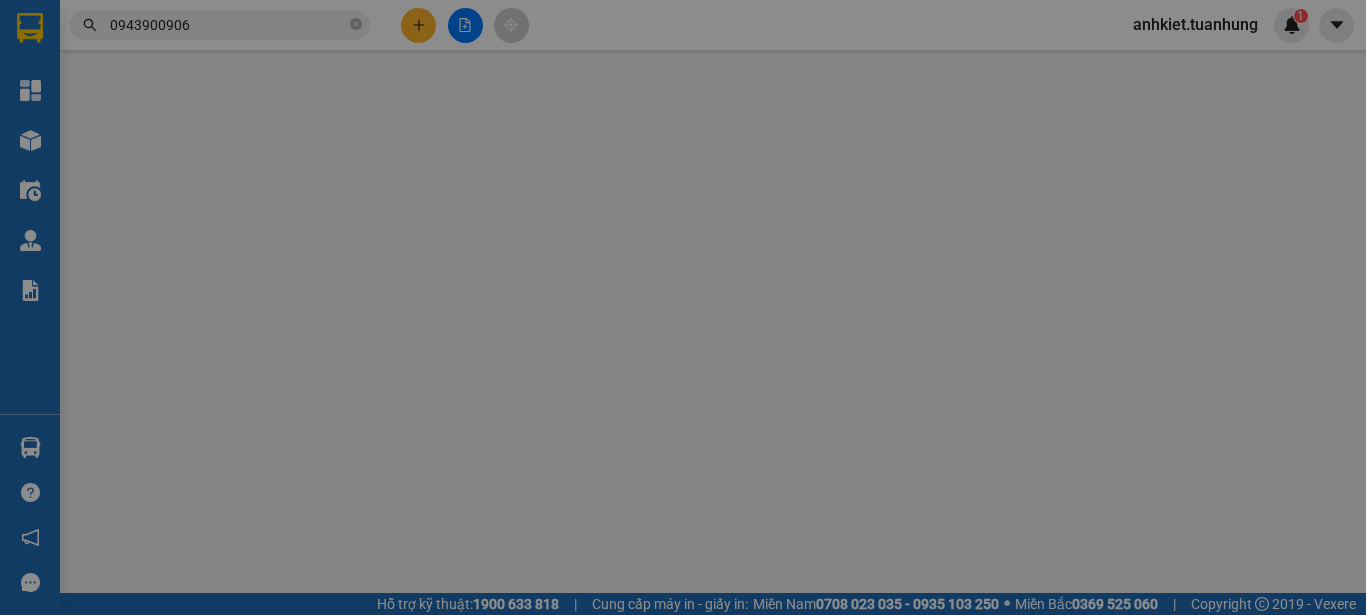 type on "0949052166" 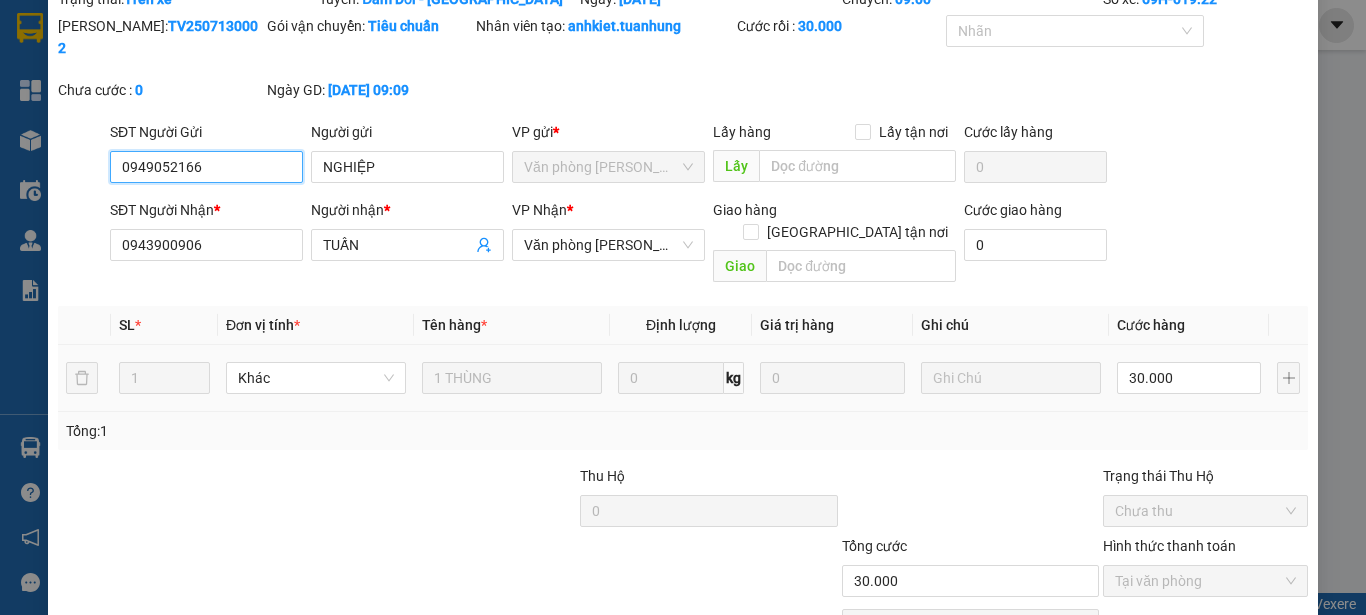 scroll, scrollTop: 0, scrollLeft: 0, axis: both 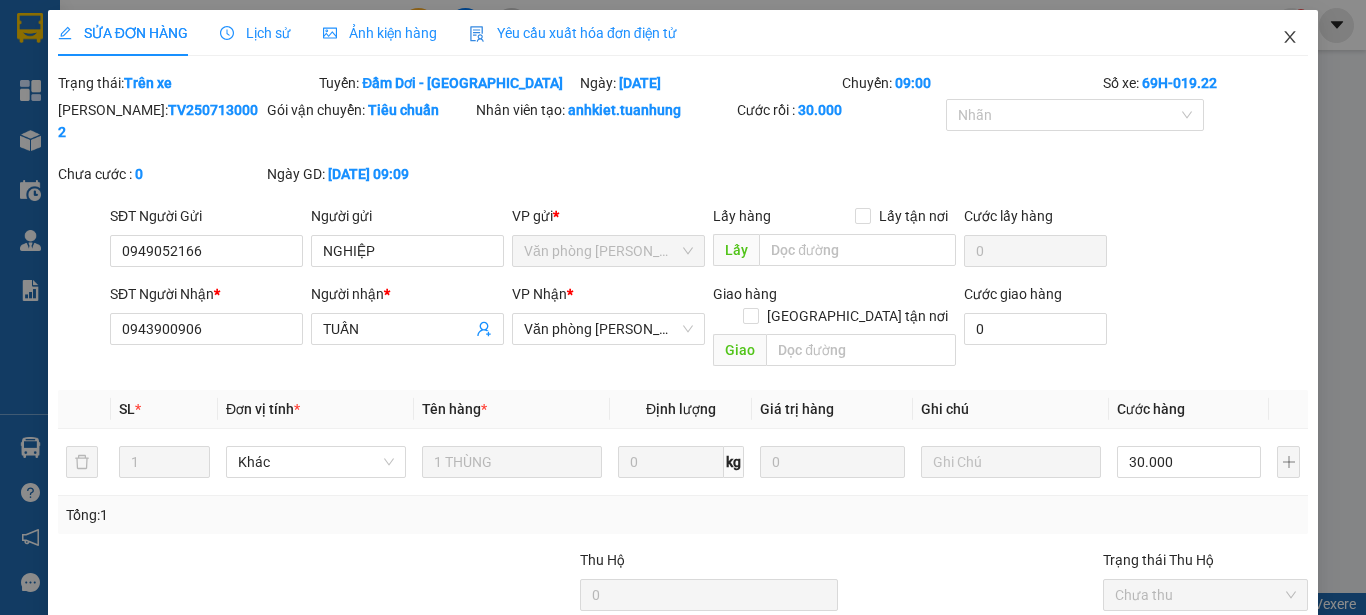 click 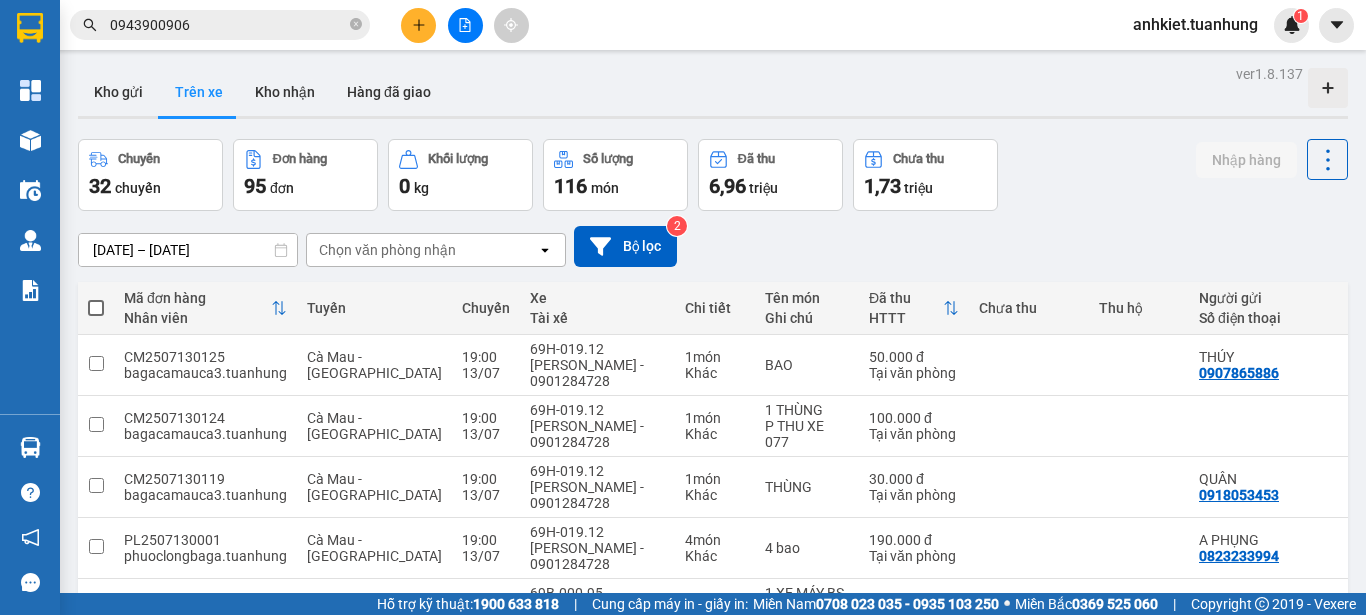 drag, startPoint x: 263, startPoint y: 36, endPoint x: 262, endPoint y: 14, distance: 22.022715 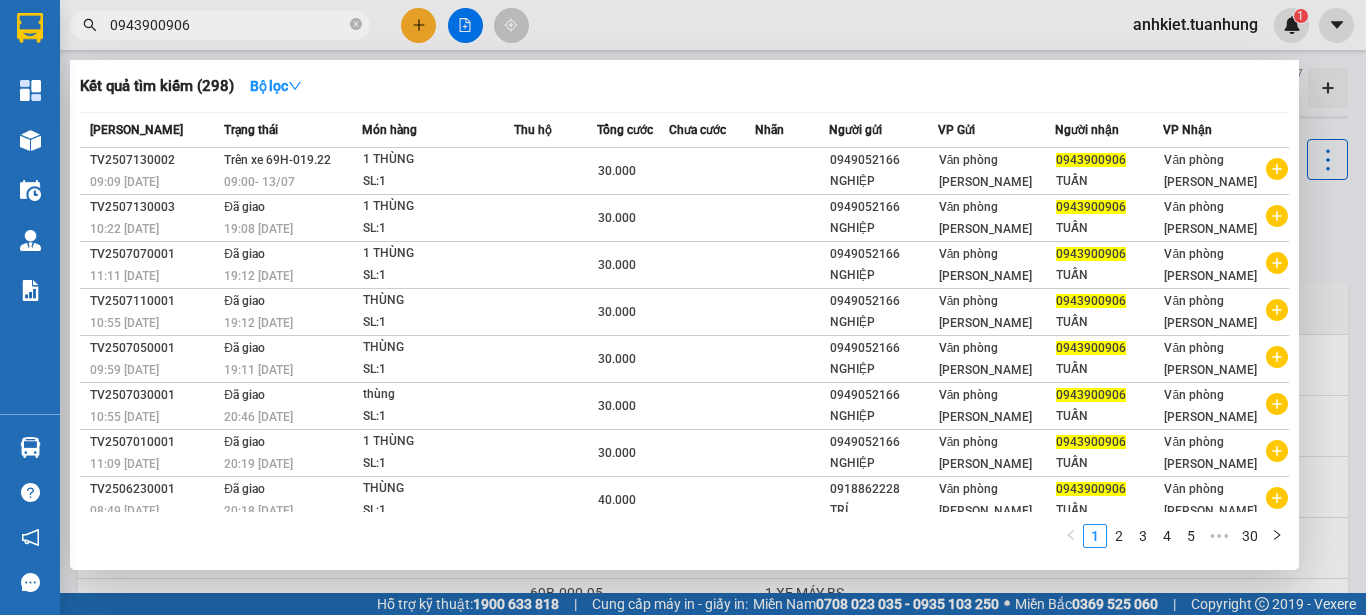 click on "0943900906" at bounding box center [220, 25] 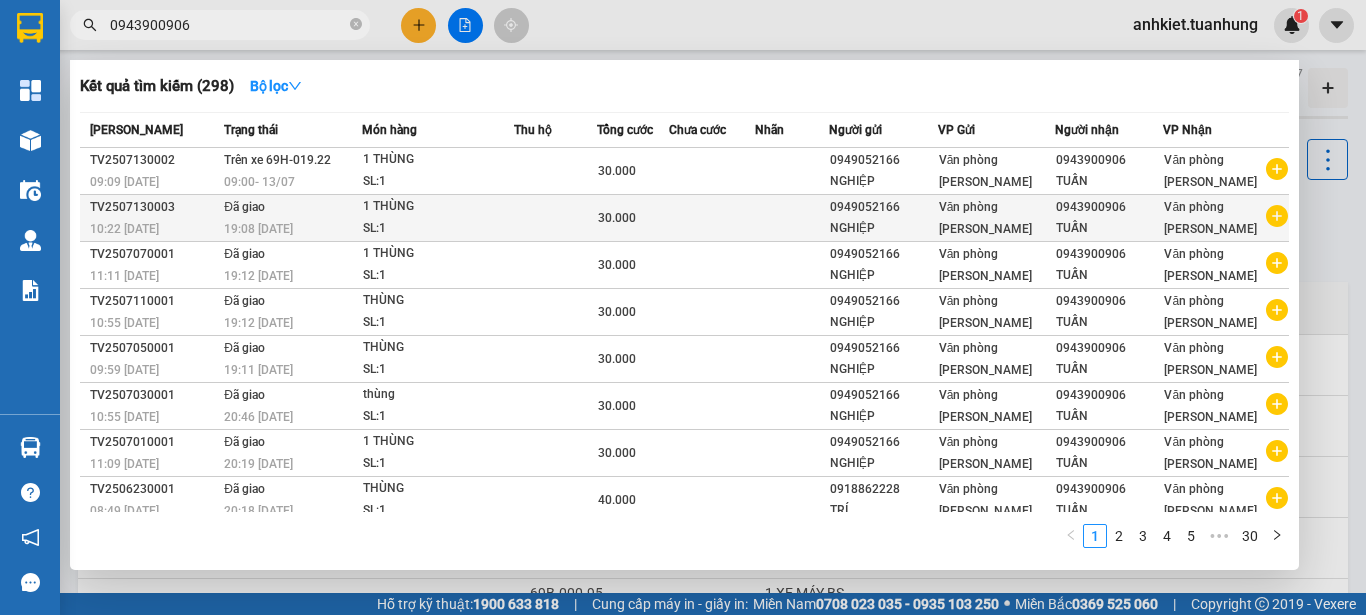 type on "0943900906" 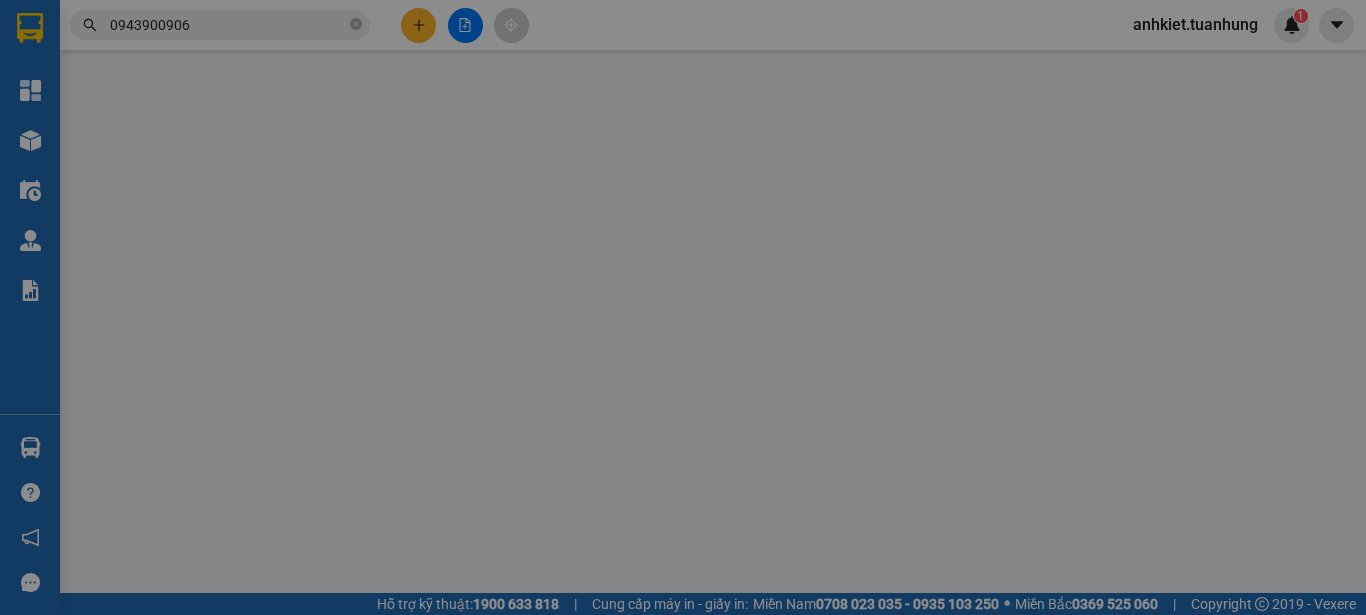 type on "0949052166" 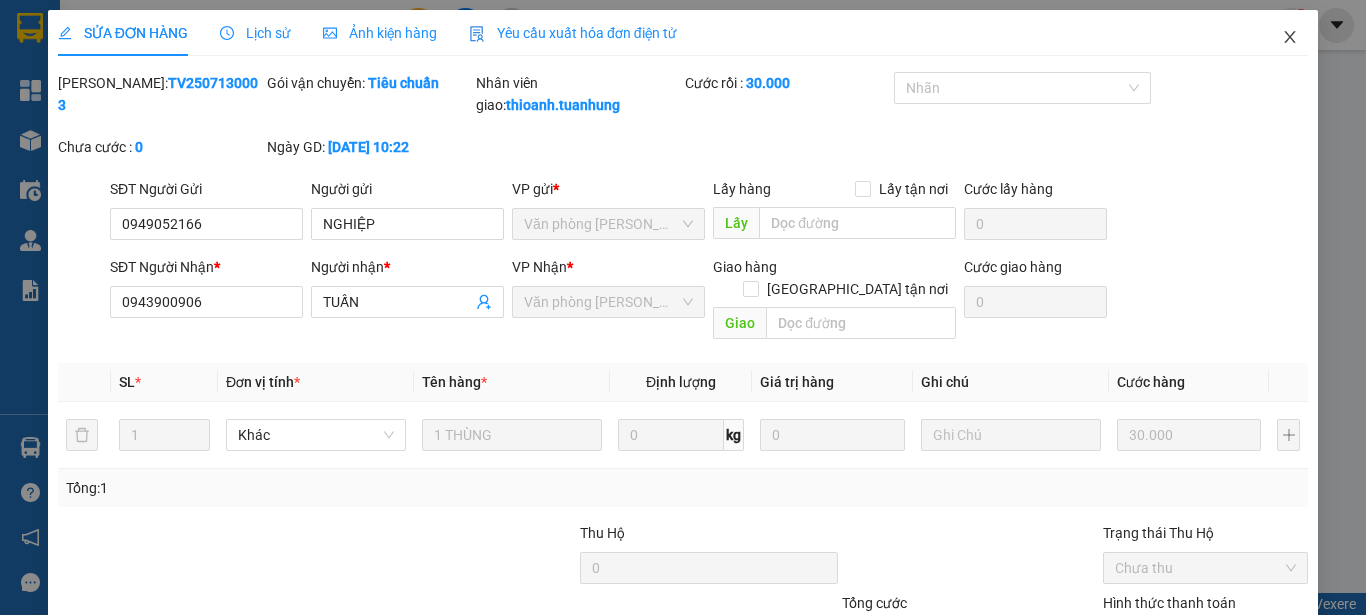 click 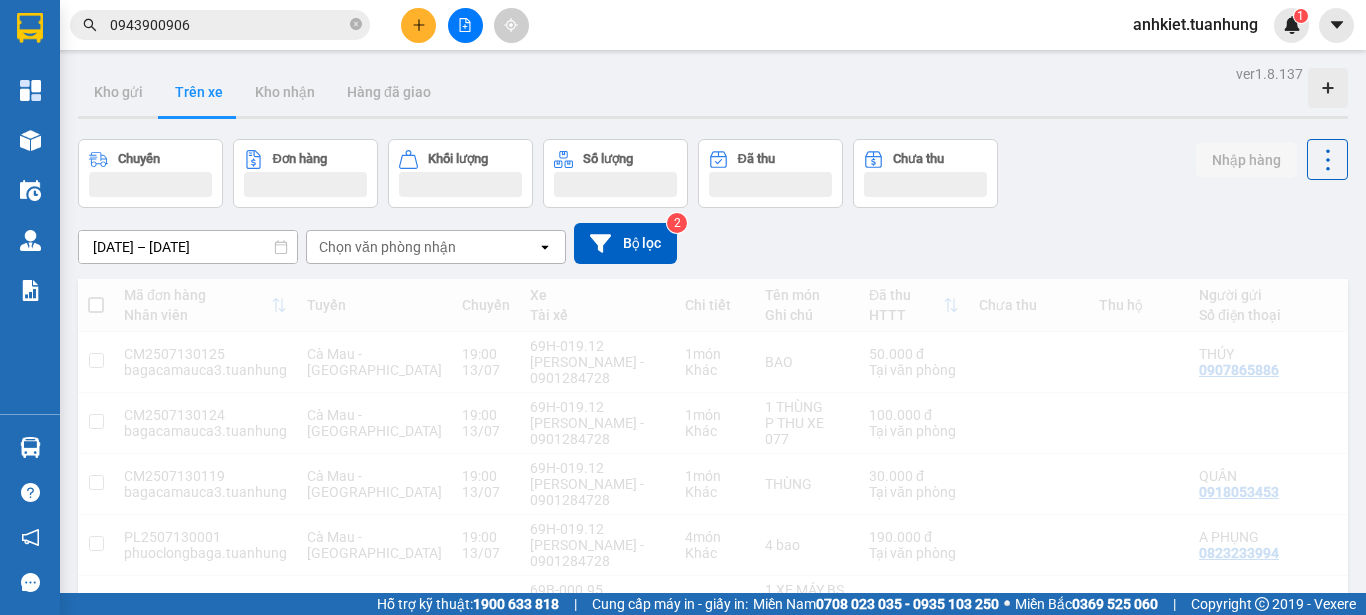 click on "anhkiet.tuanhung" at bounding box center [1195, 24] 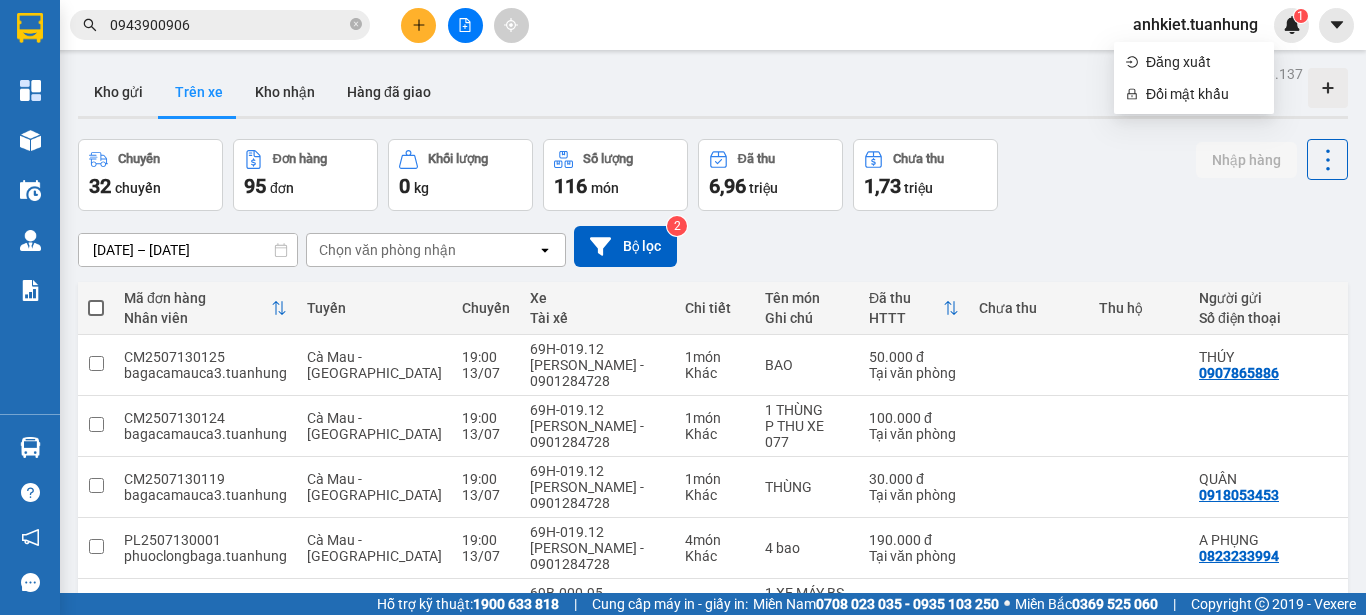 click on "0943900906" at bounding box center [220, 25] 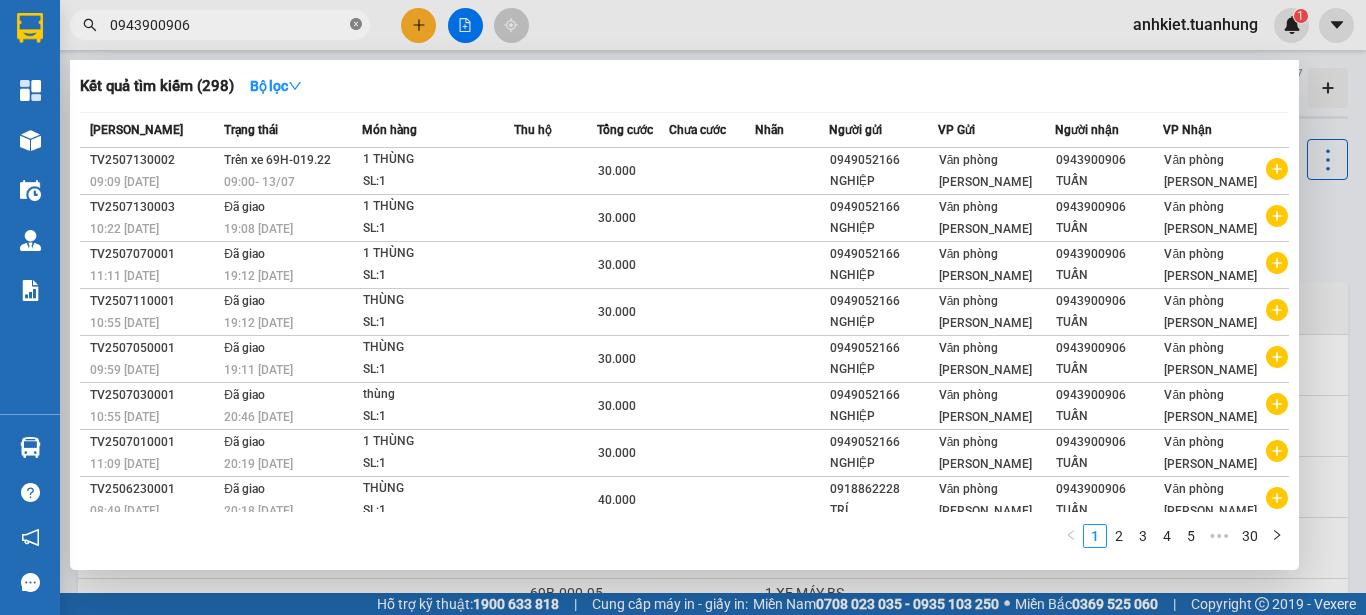 click 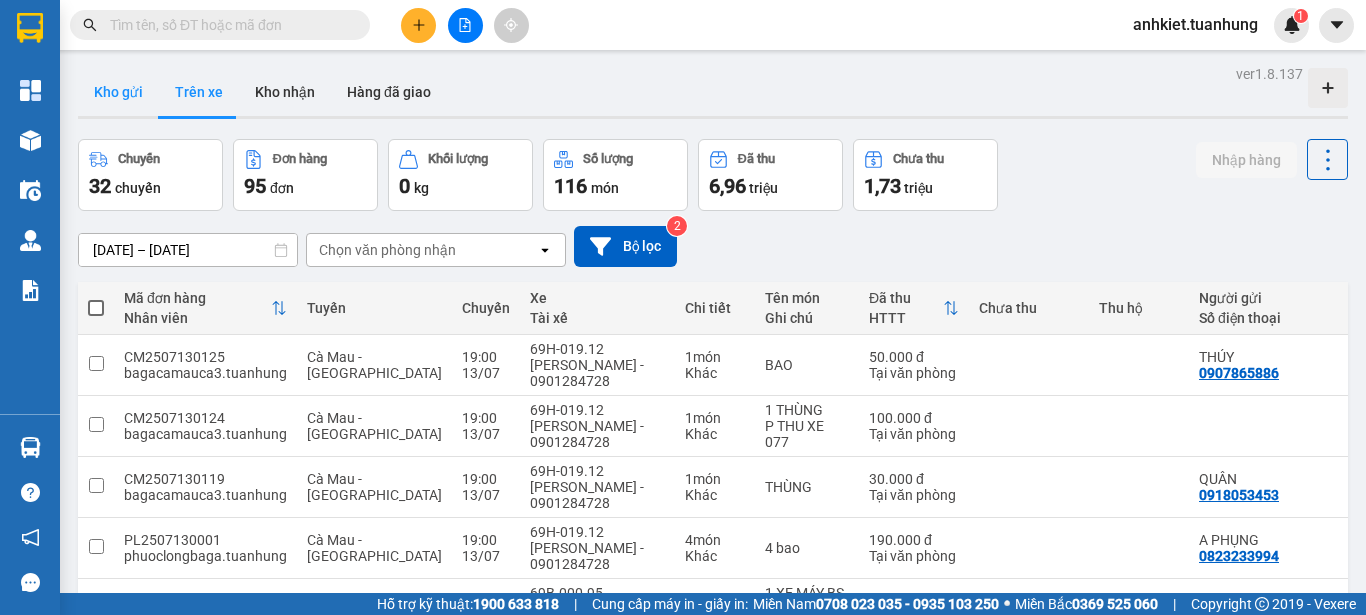 click on "Kho gửi" at bounding box center (118, 92) 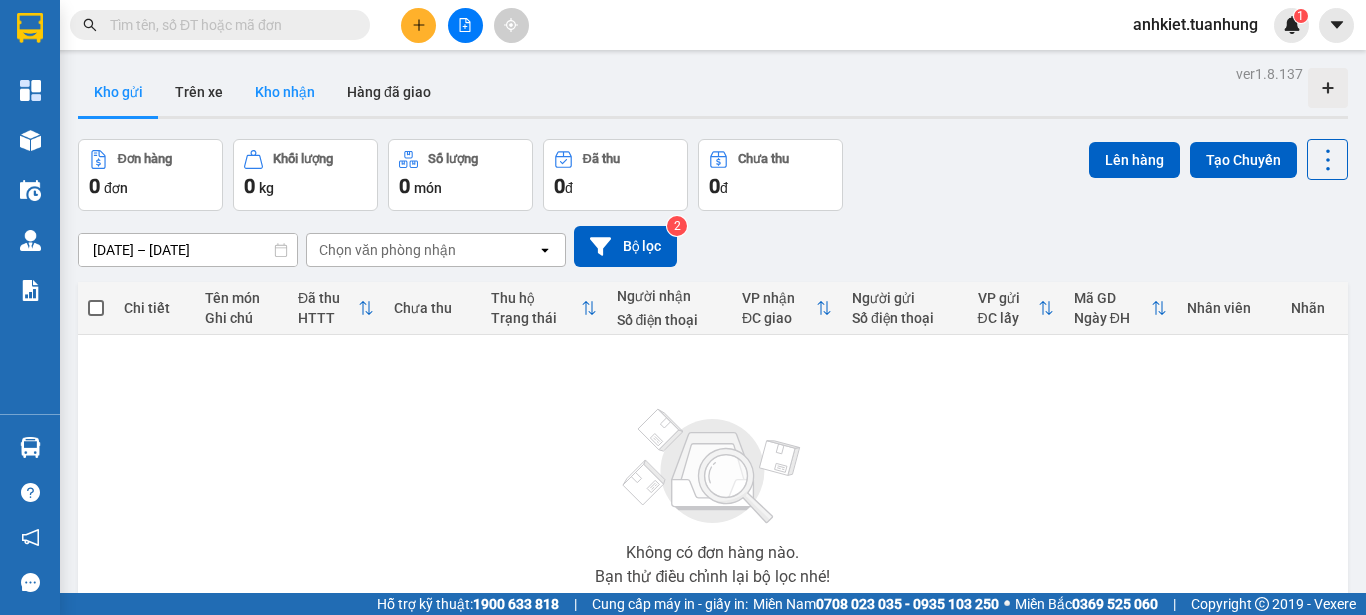 click on "Kho nhận" at bounding box center [285, 92] 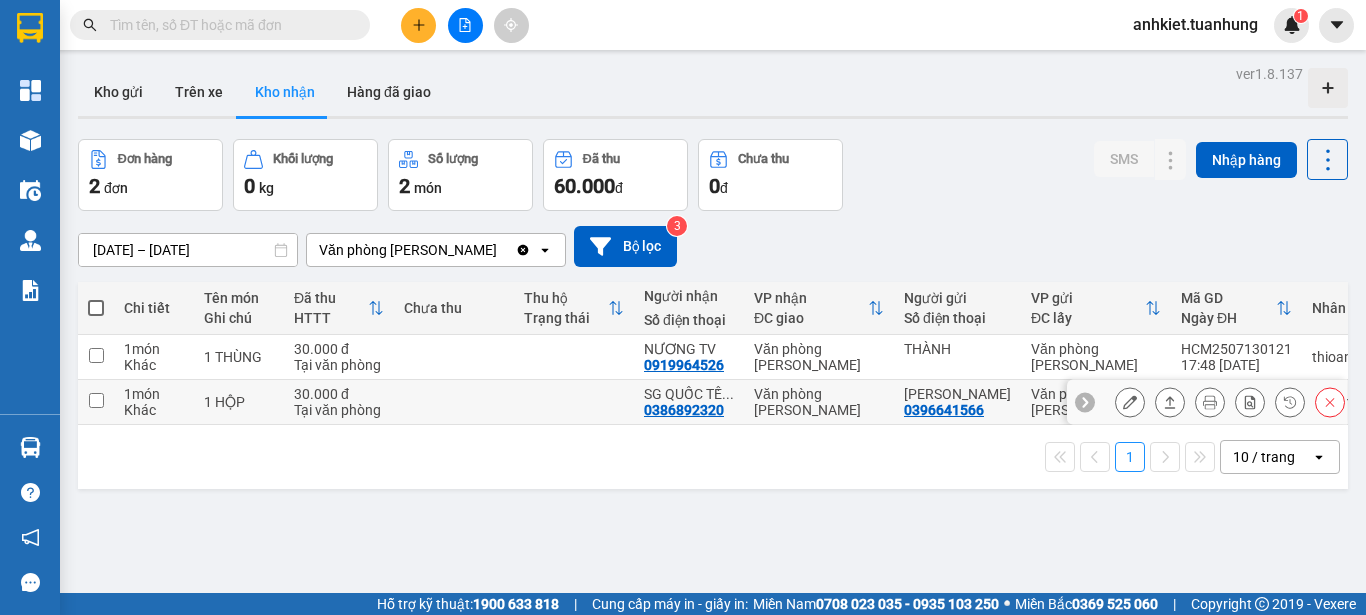 click at bounding box center [1130, 402] 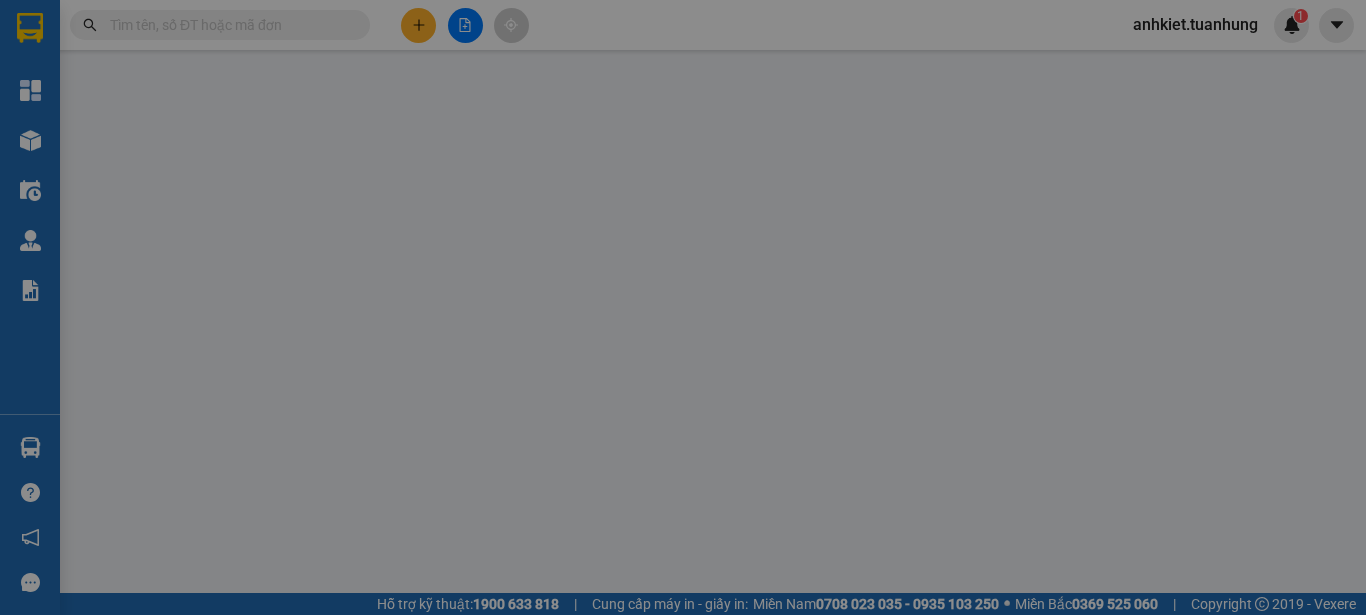 type on "0396641566" 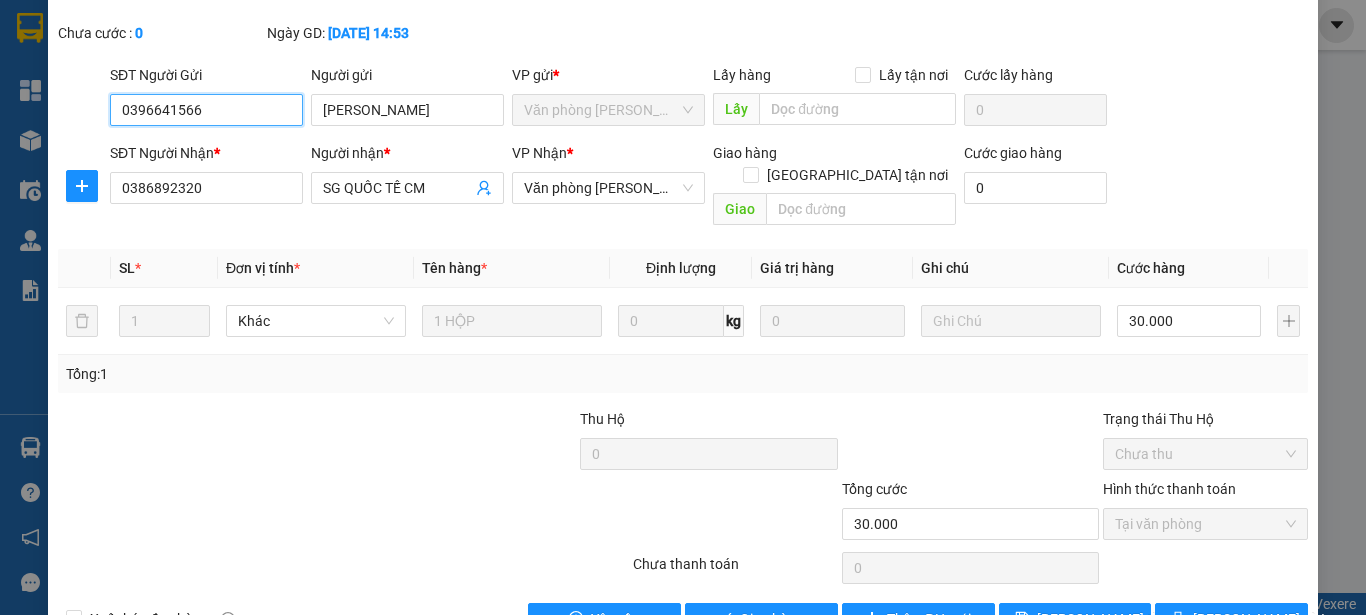 scroll, scrollTop: 129, scrollLeft: 0, axis: vertical 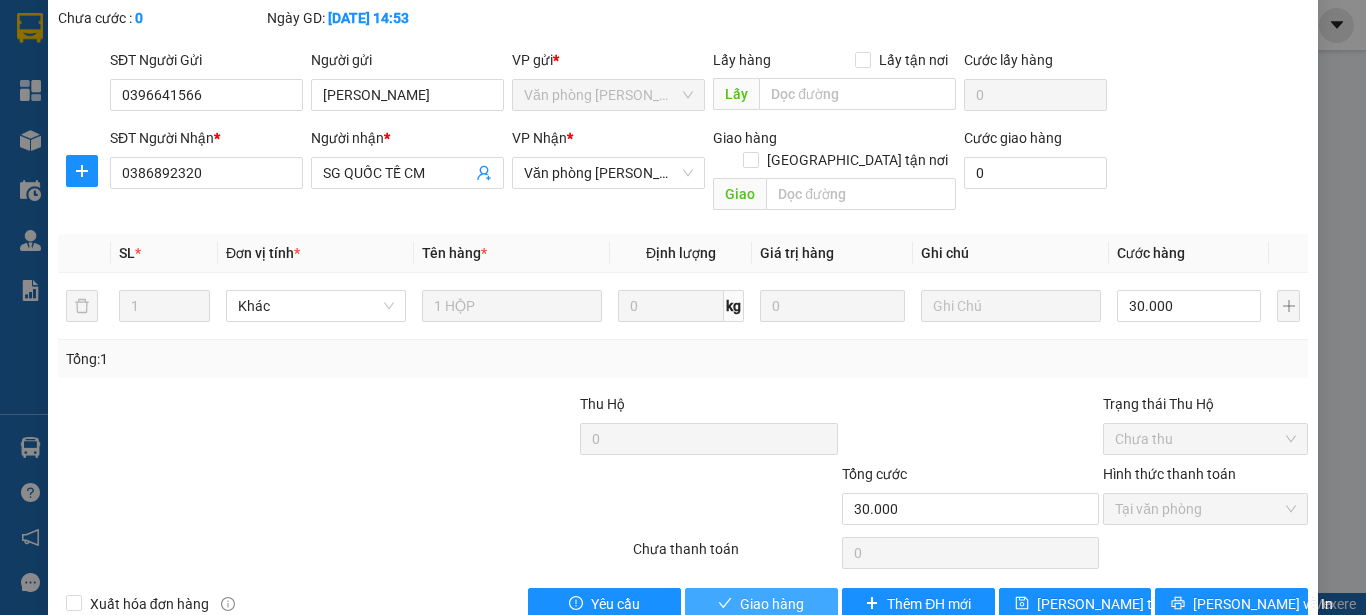click on "Giao hàng" at bounding box center (772, 604) 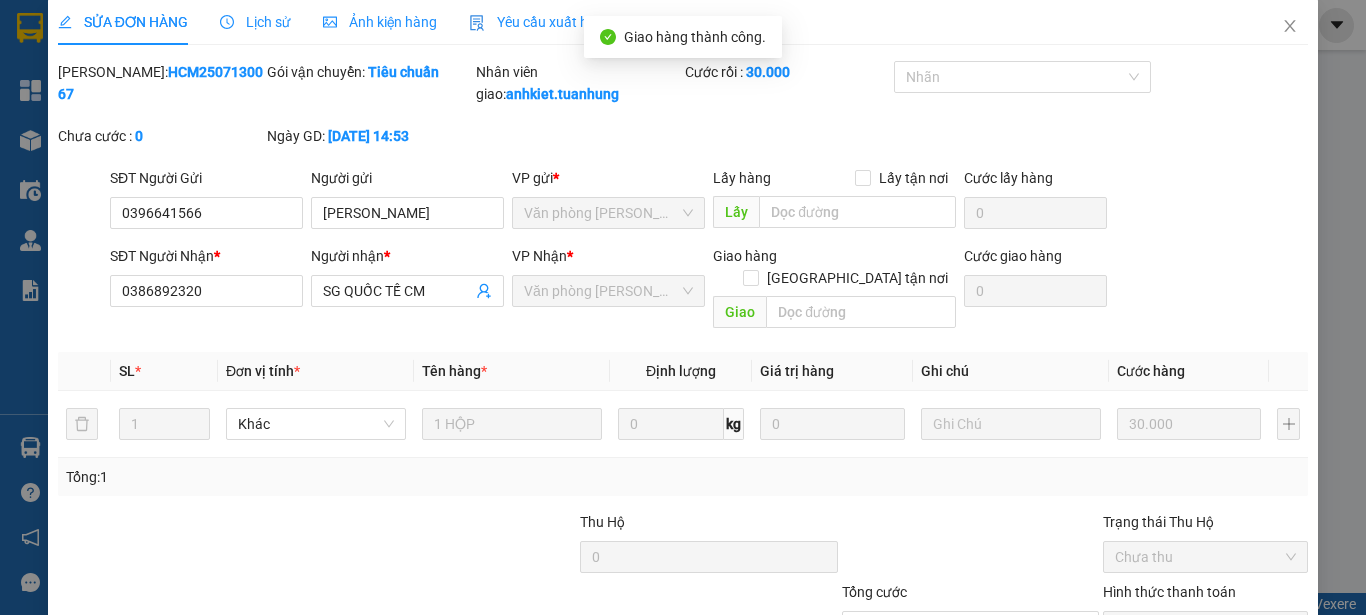 scroll, scrollTop: 0, scrollLeft: 0, axis: both 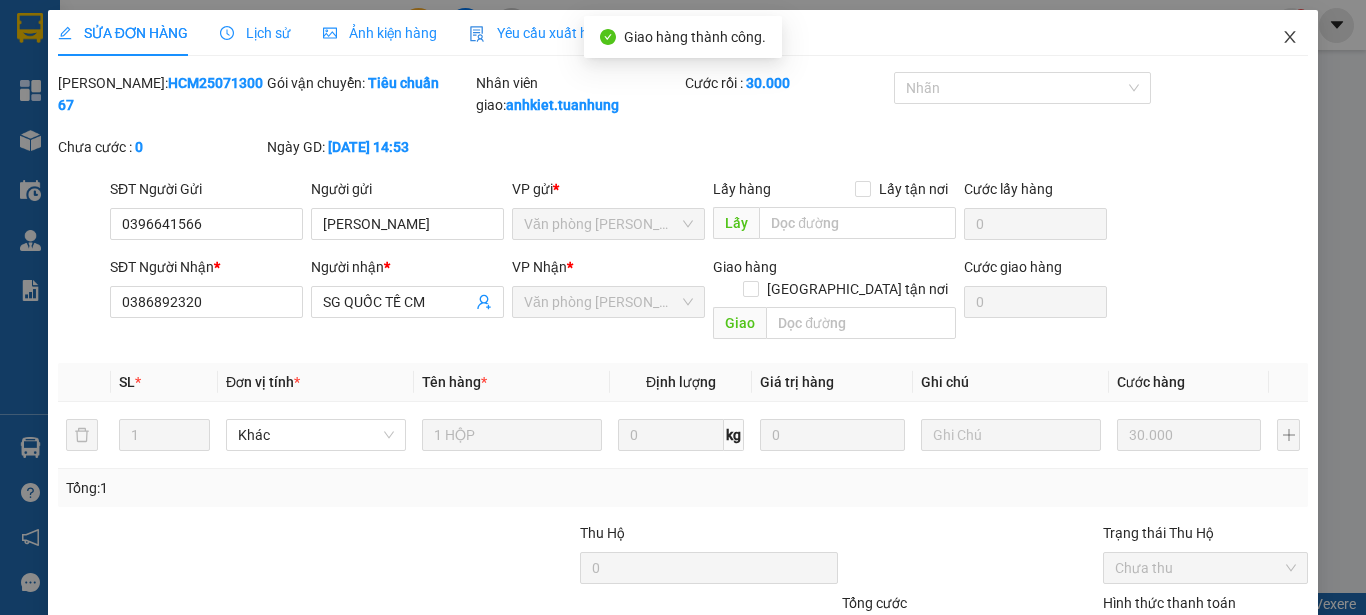 click 